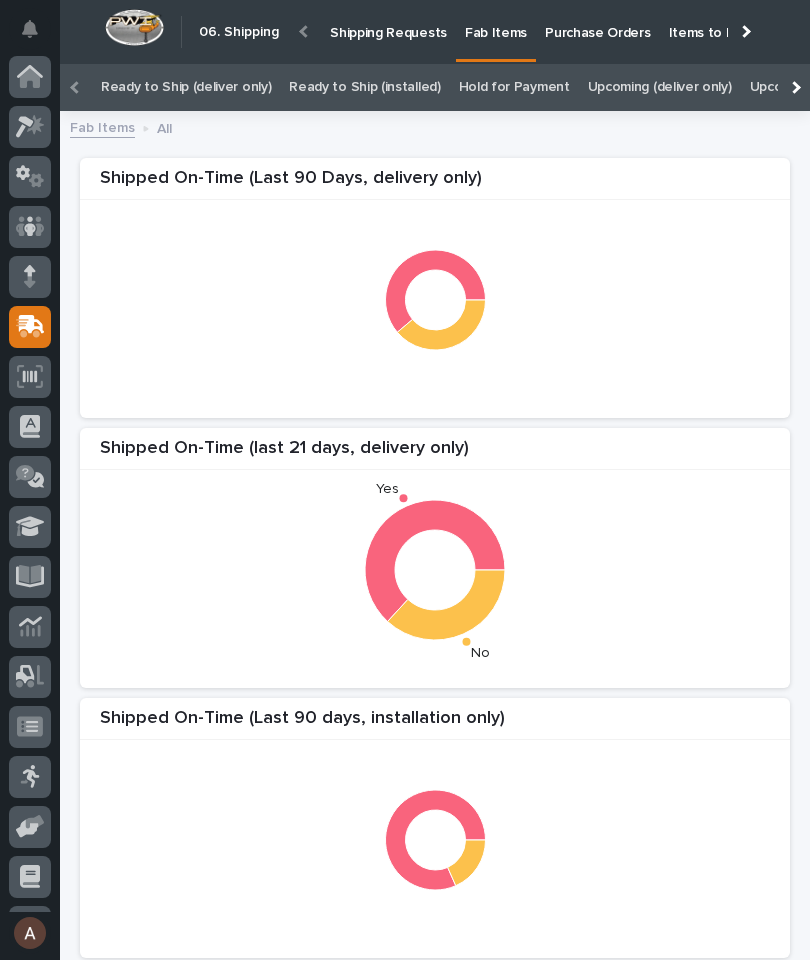 scroll, scrollTop: 0, scrollLeft: 0, axis: both 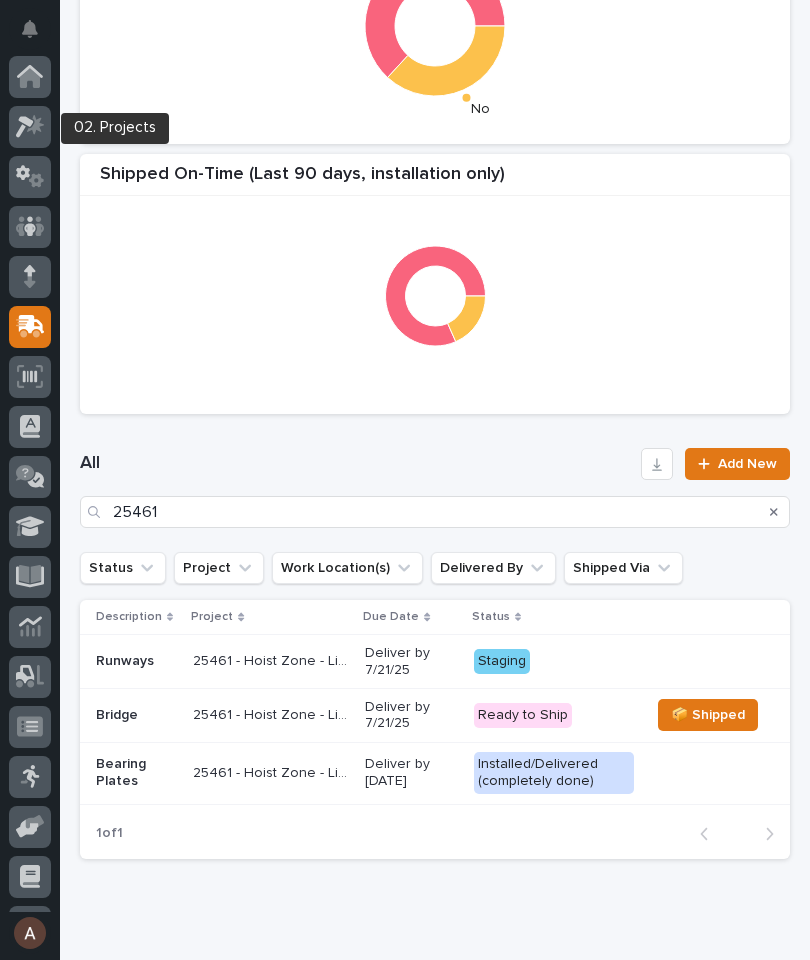 click 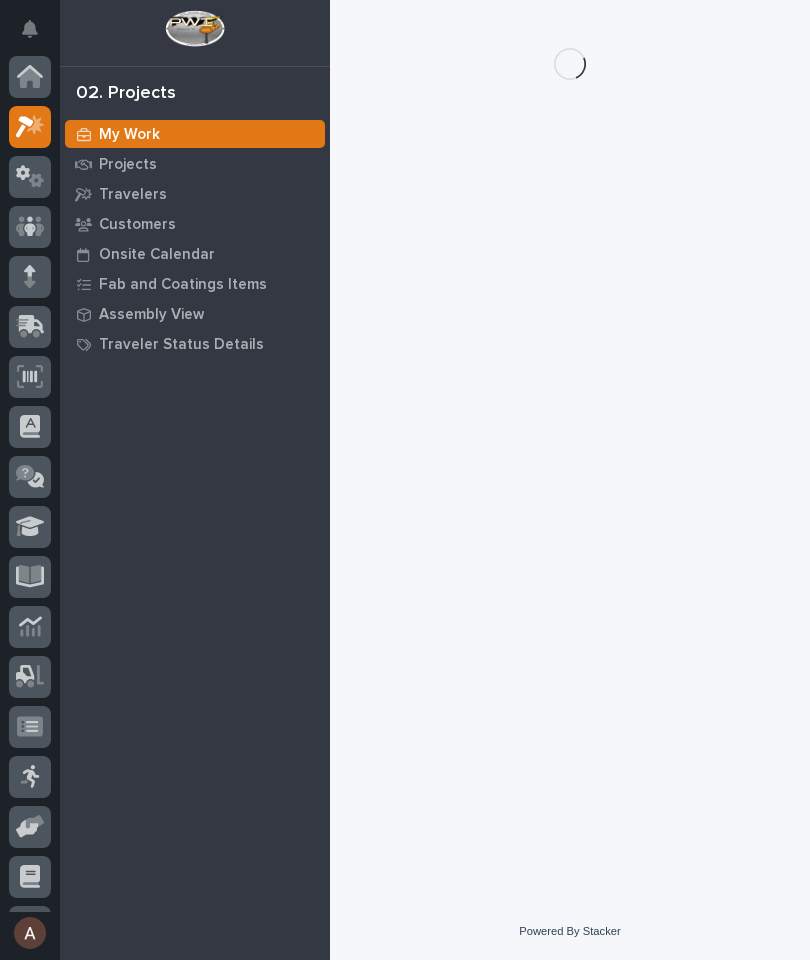 scroll, scrollTop: 50, scrollLeft: 0, axis: vertical 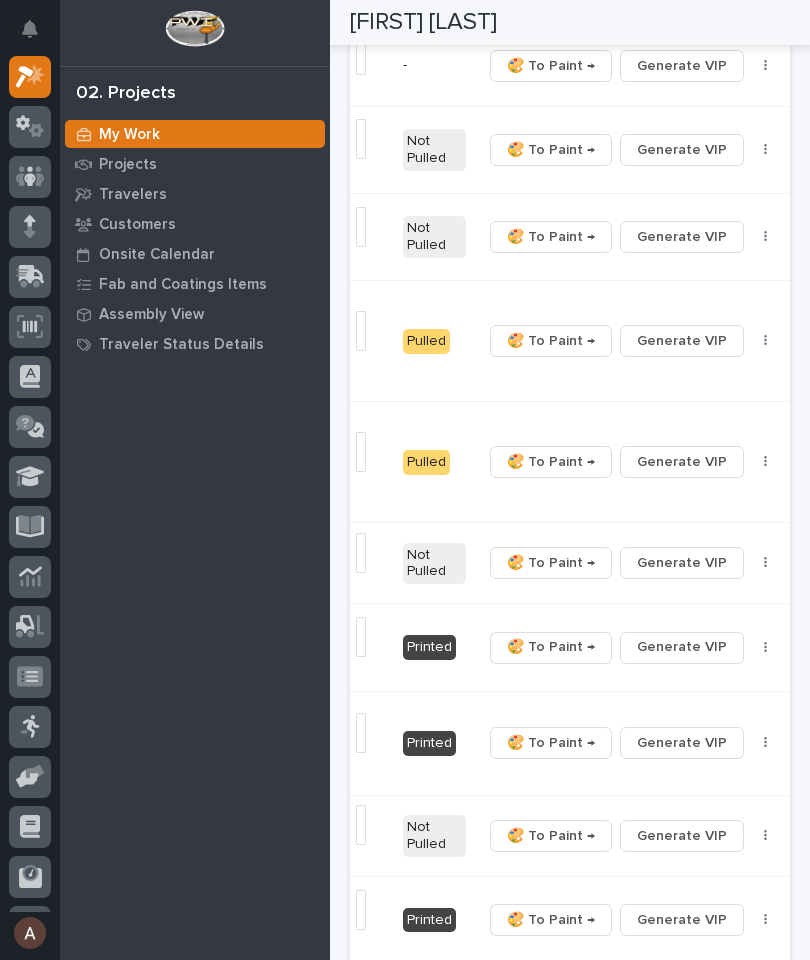 click at bounding box center (766, 743) 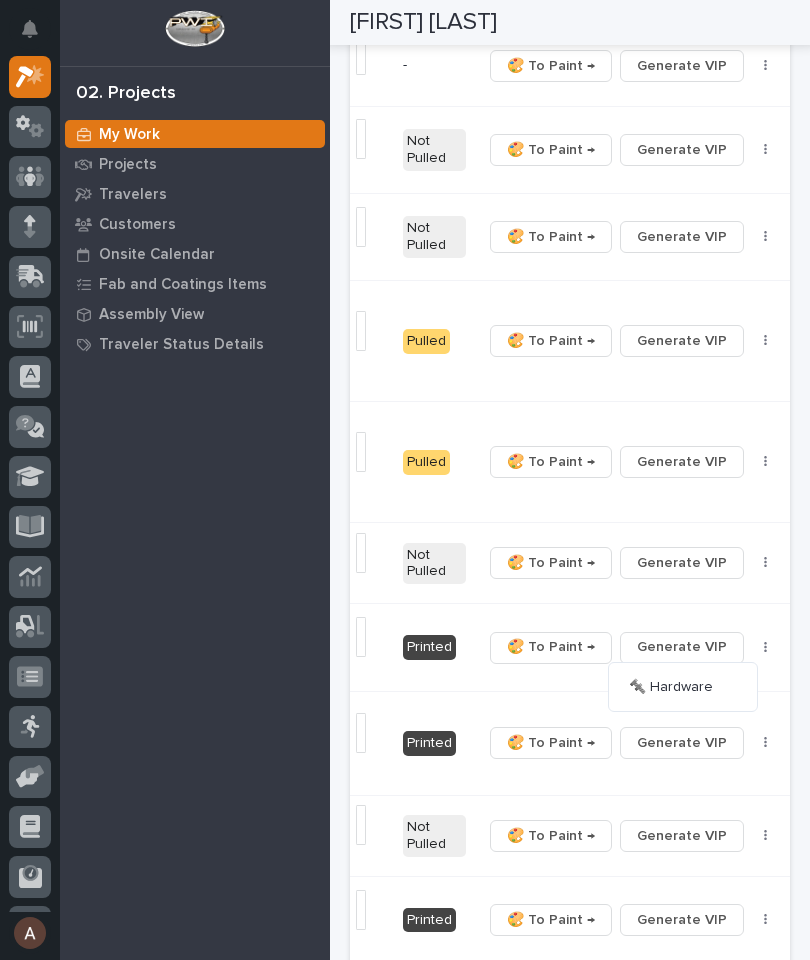 click on "🔩 Hardware" at bounding box center (683, 687) 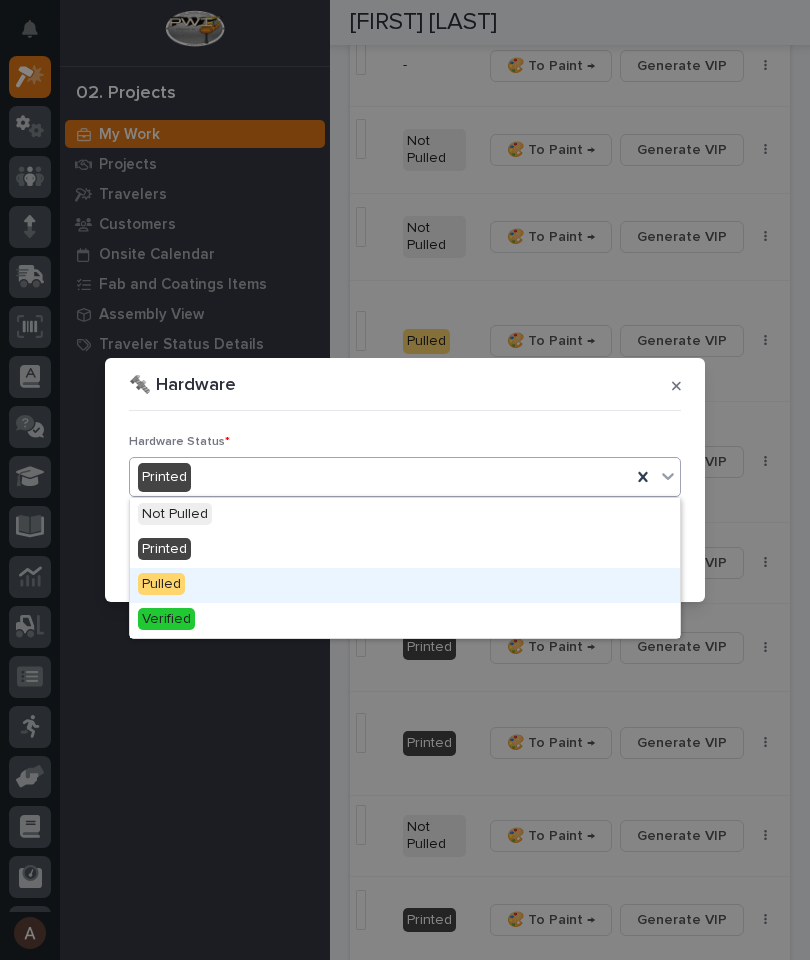 click on "Pulled" at bounding box center (405, 585) 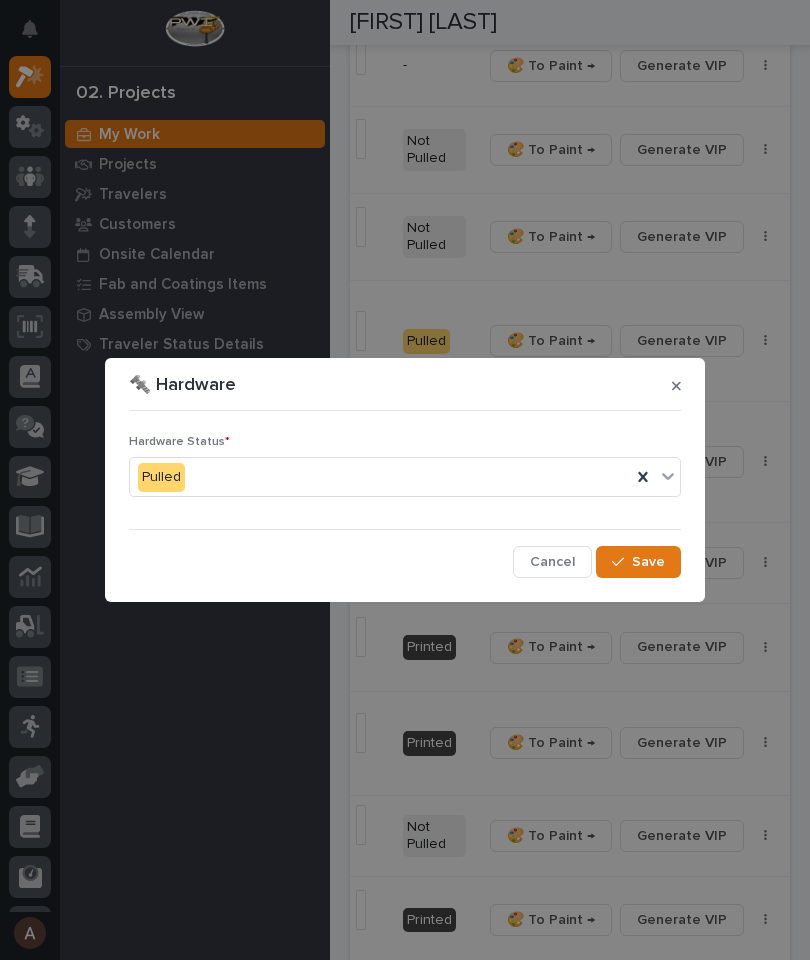 click on "Save" at bounding box center (648, 562) 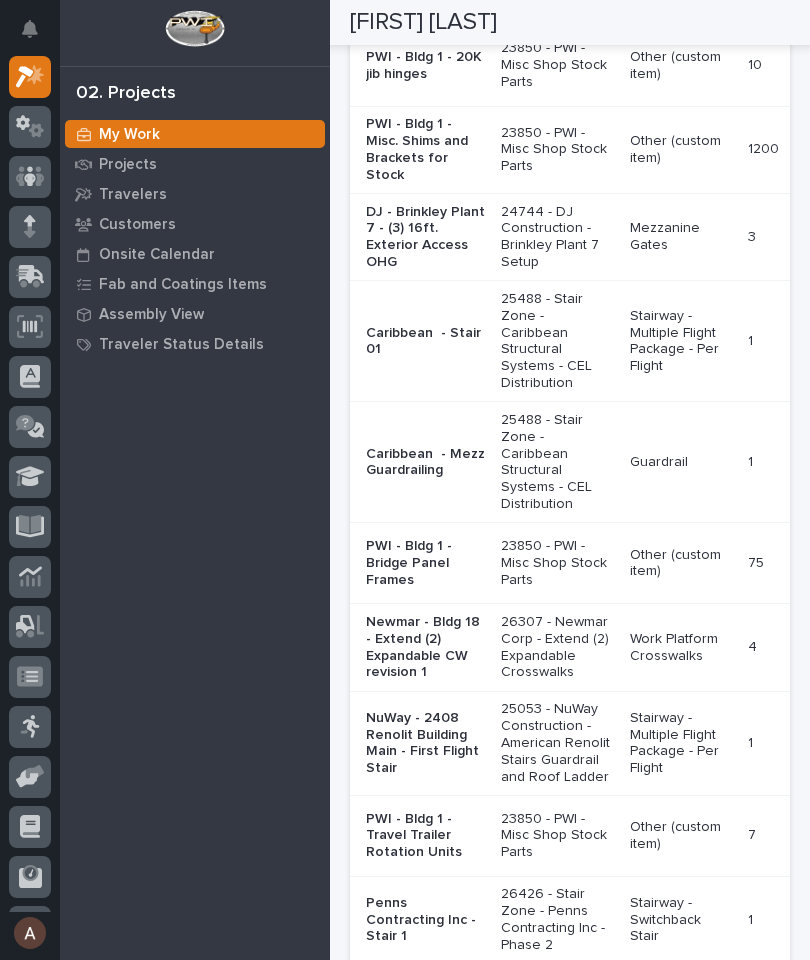 scroll, scrollTop: 0, scrollLeft: 0, axis: both 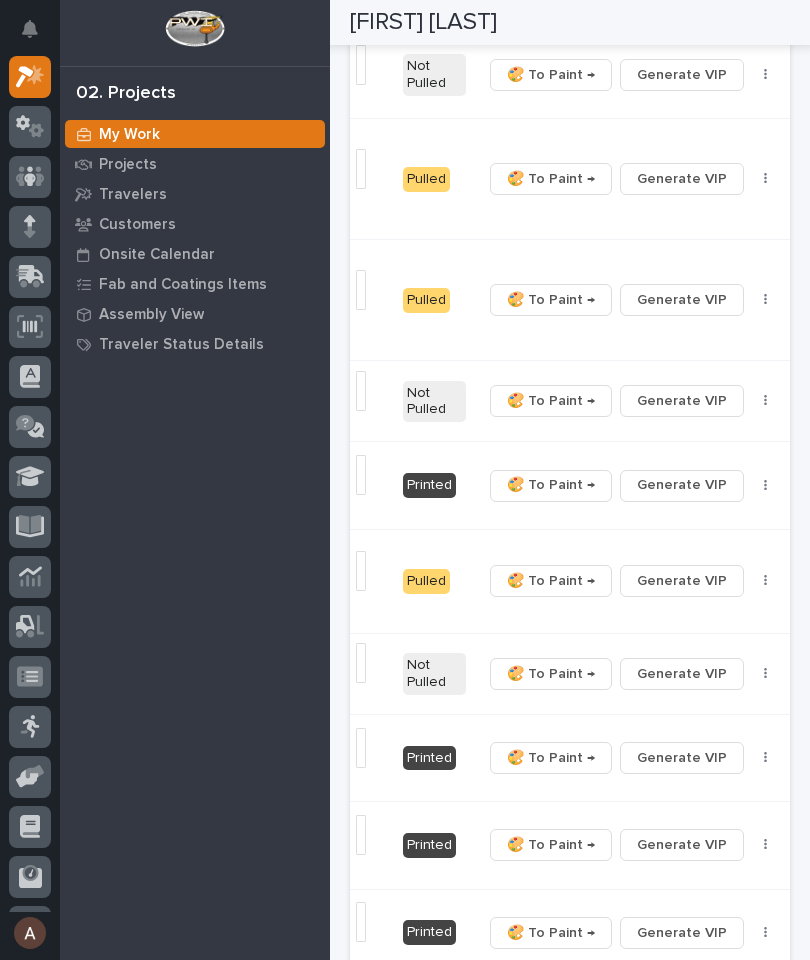 click at bounding box center (766, 758) 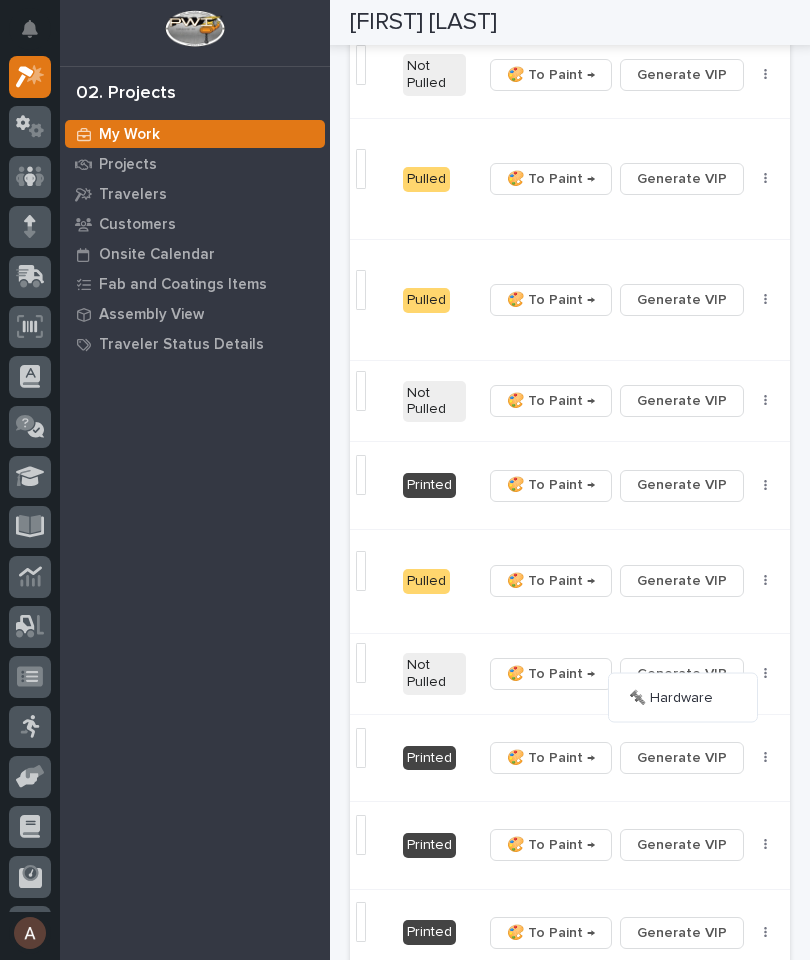 click on "🔩 Hardware" at bounding box center [683, 697] 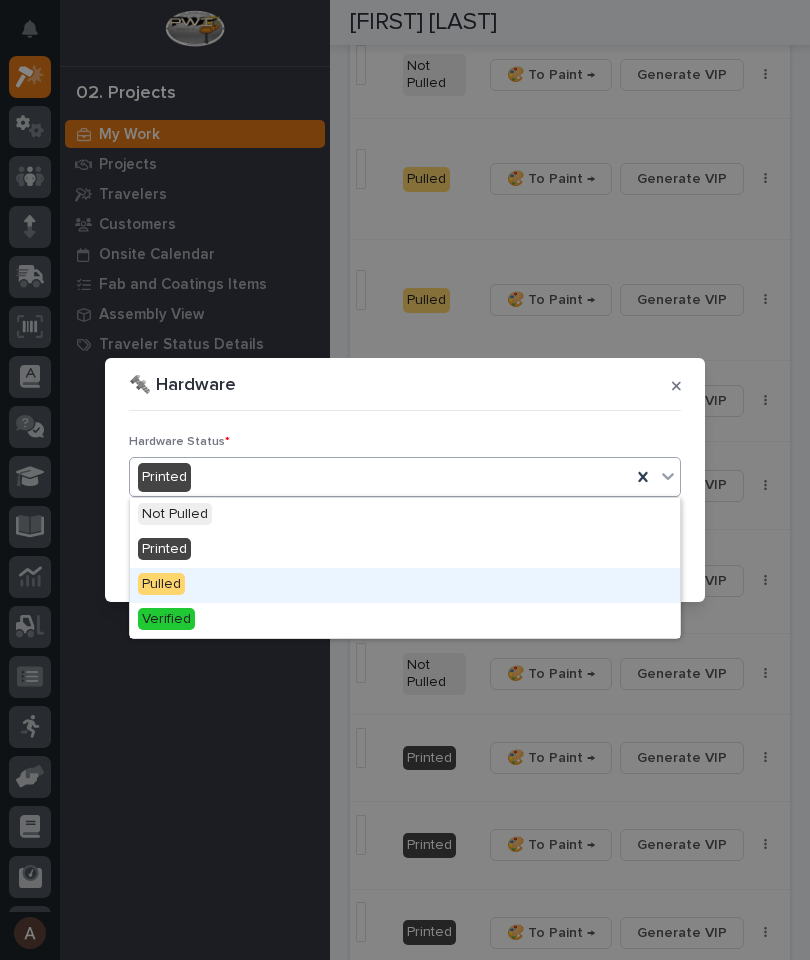 click on "Pulled" at bounding box center [405, 585] 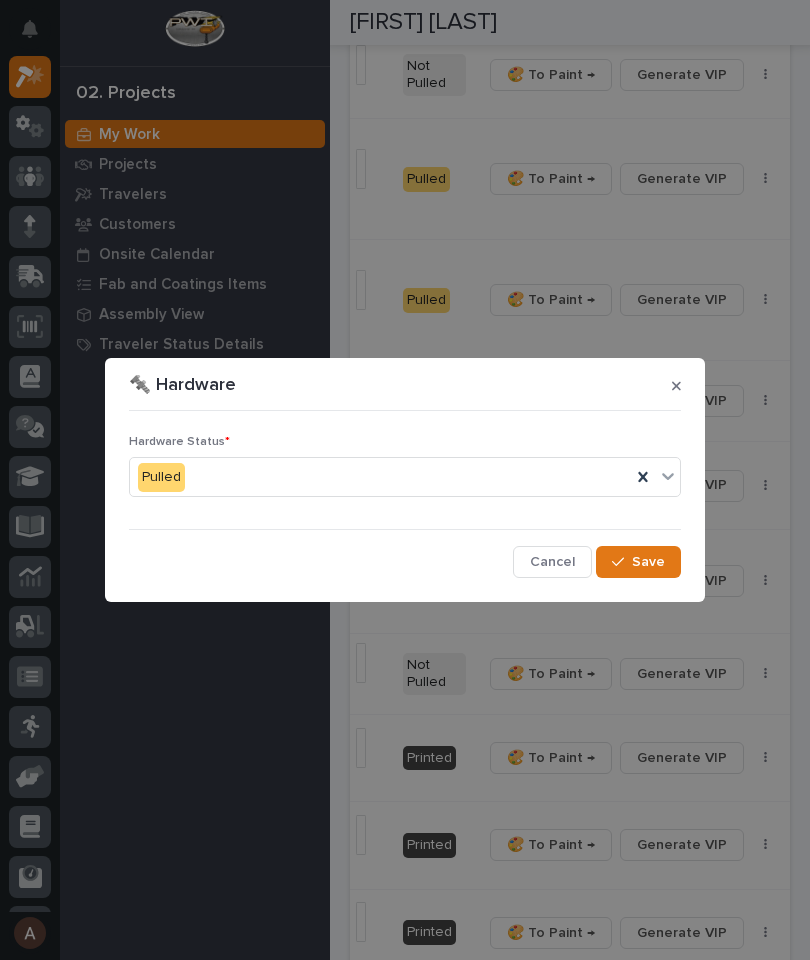 click on "Save" at bounding box center [648, 562] 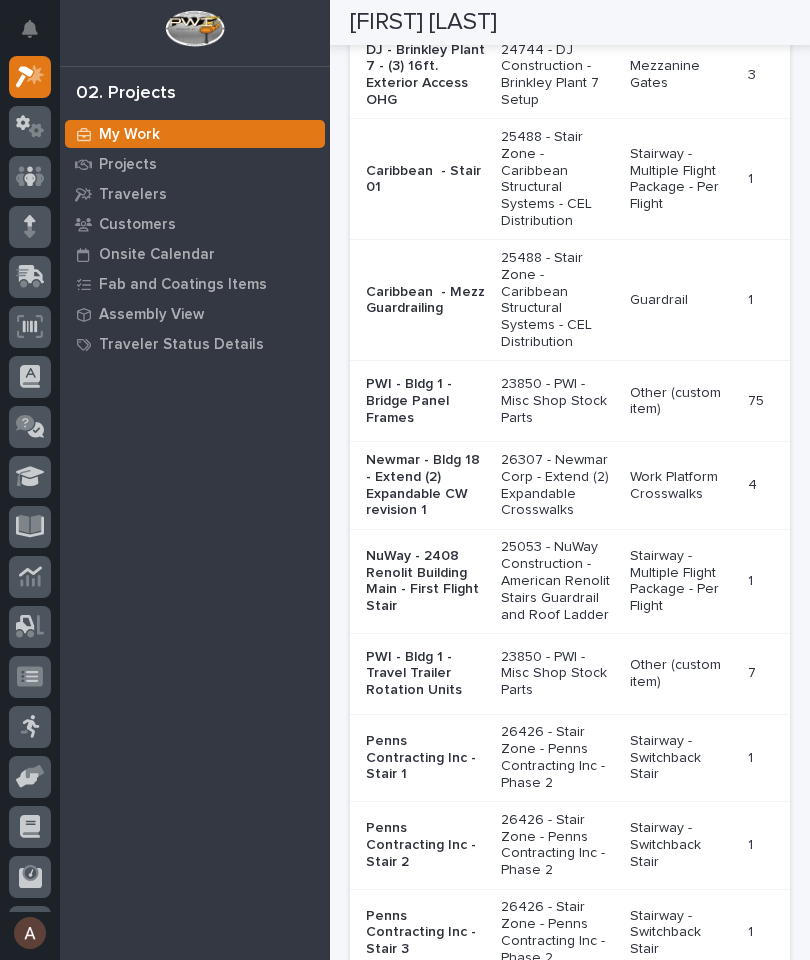 scroll, scrollTop: 0, scrollLeft: 0, axis: both 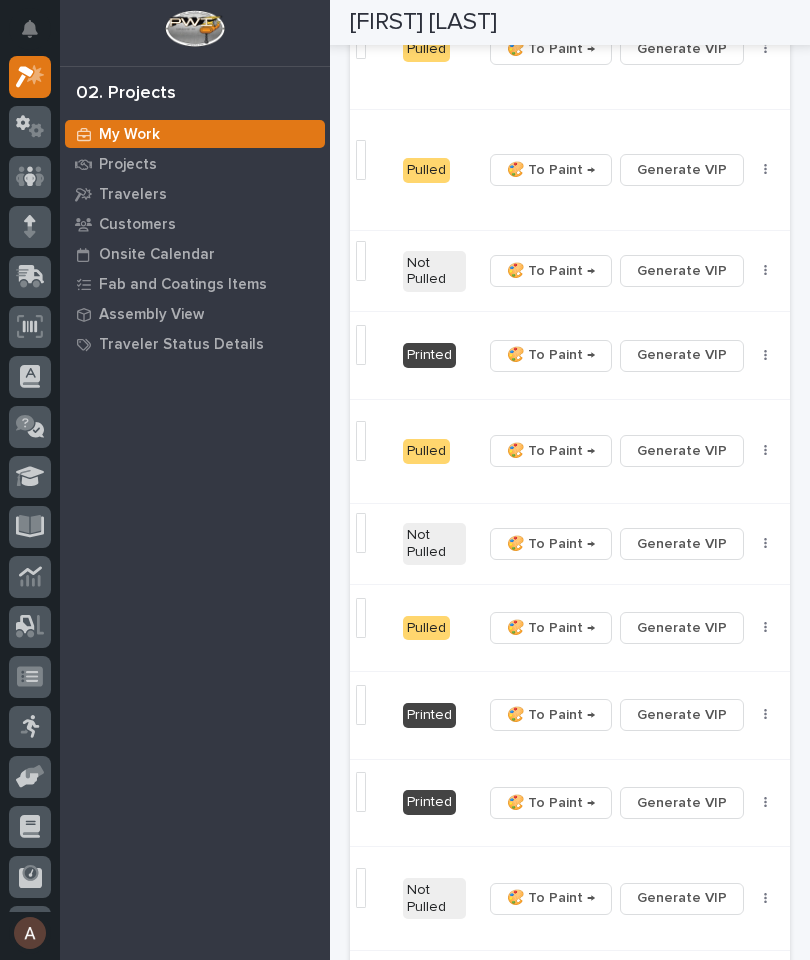 click 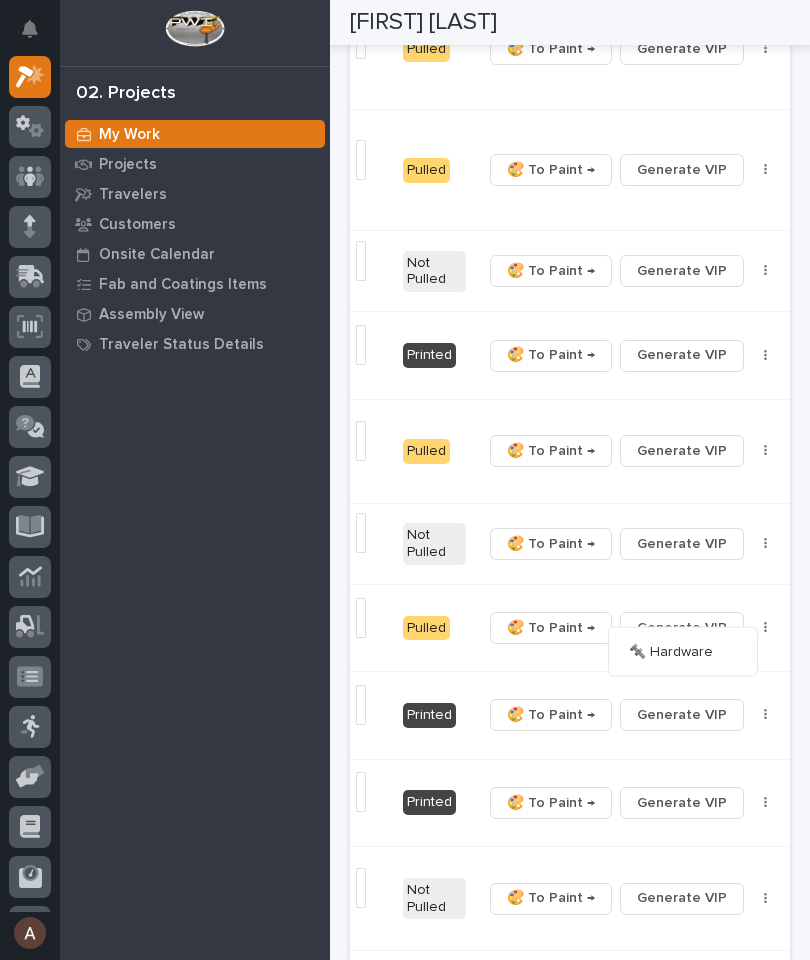 click on "🔩 Hardware" at bounding box center [683, 651] 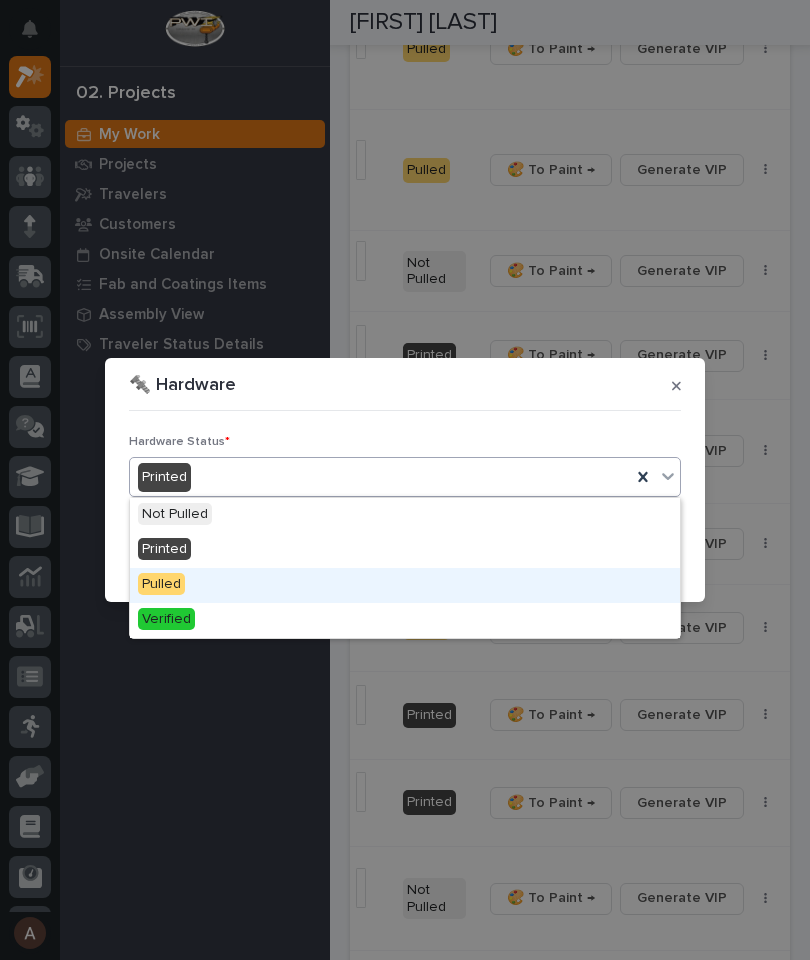 click on "Pulled" at bounding box center [405, 585] 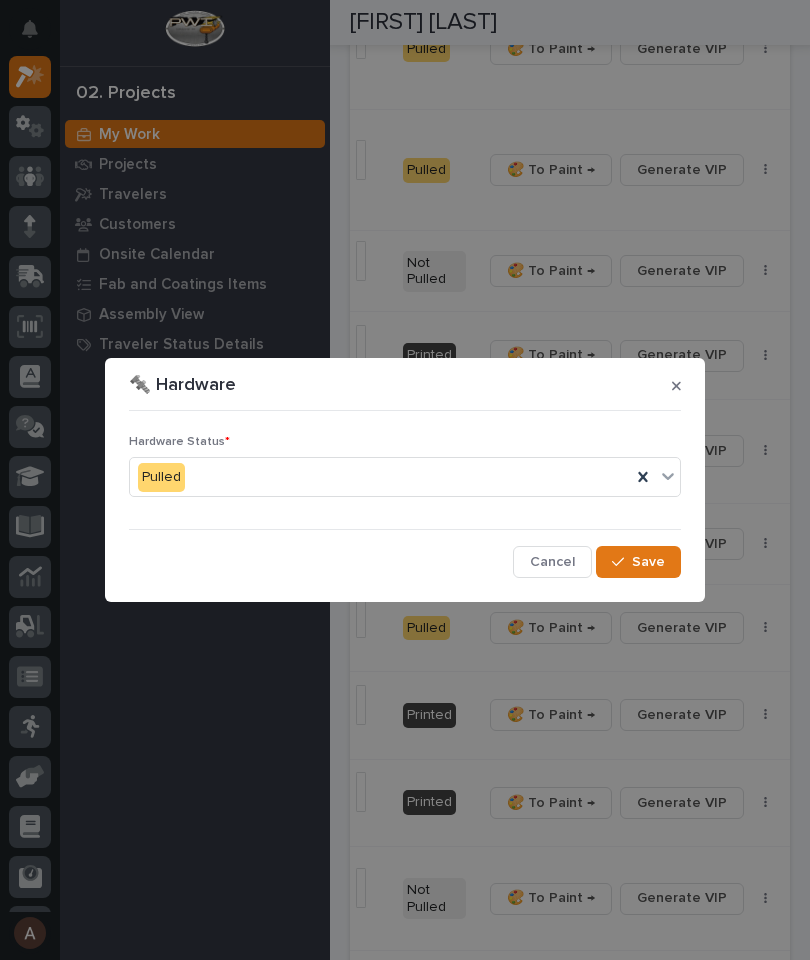 click on "Save" at bounding box center [638, 562] 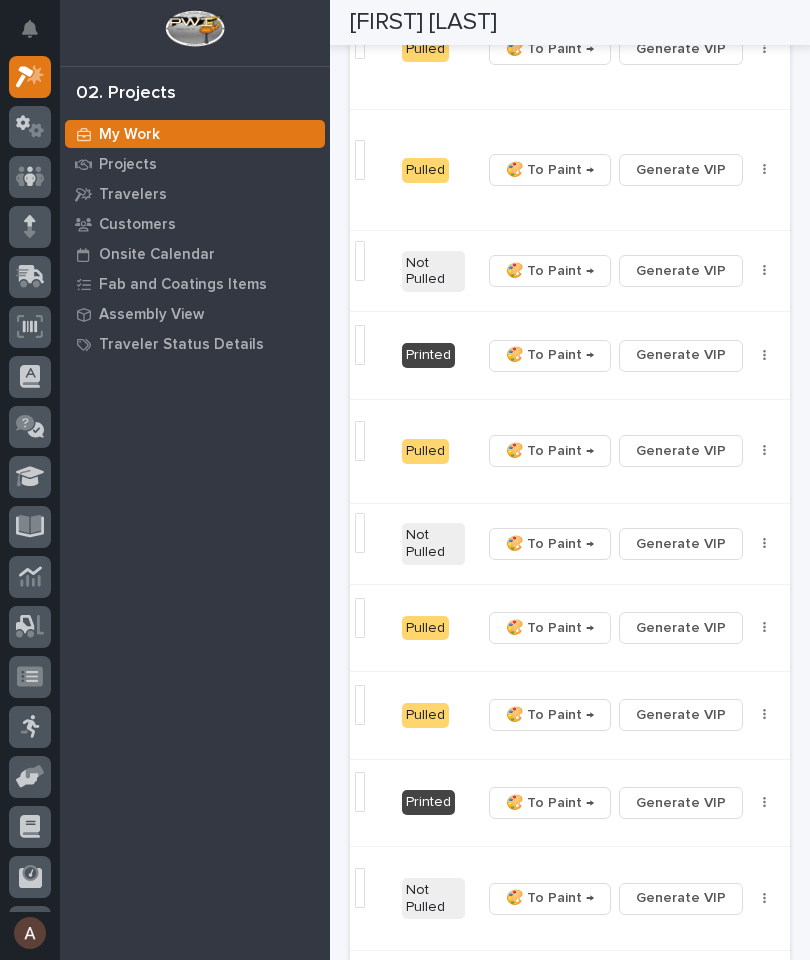 scroll, scrollTop: 0, scrollLeft: 642, axis: horizontal 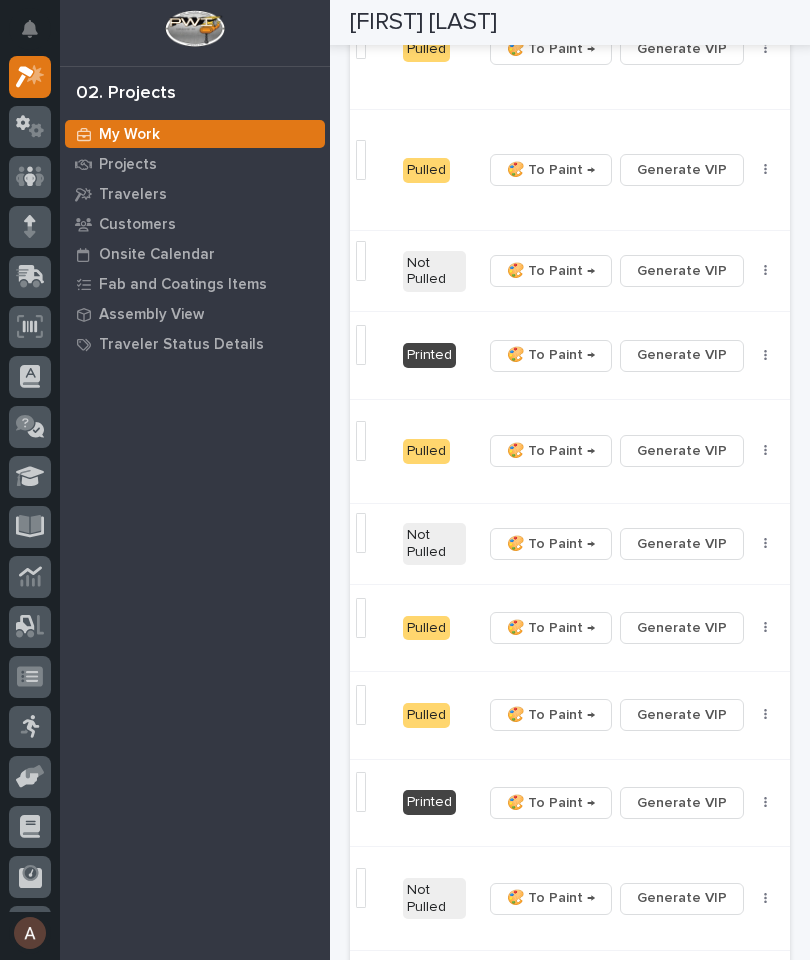 click at bounding box center (766, 803) 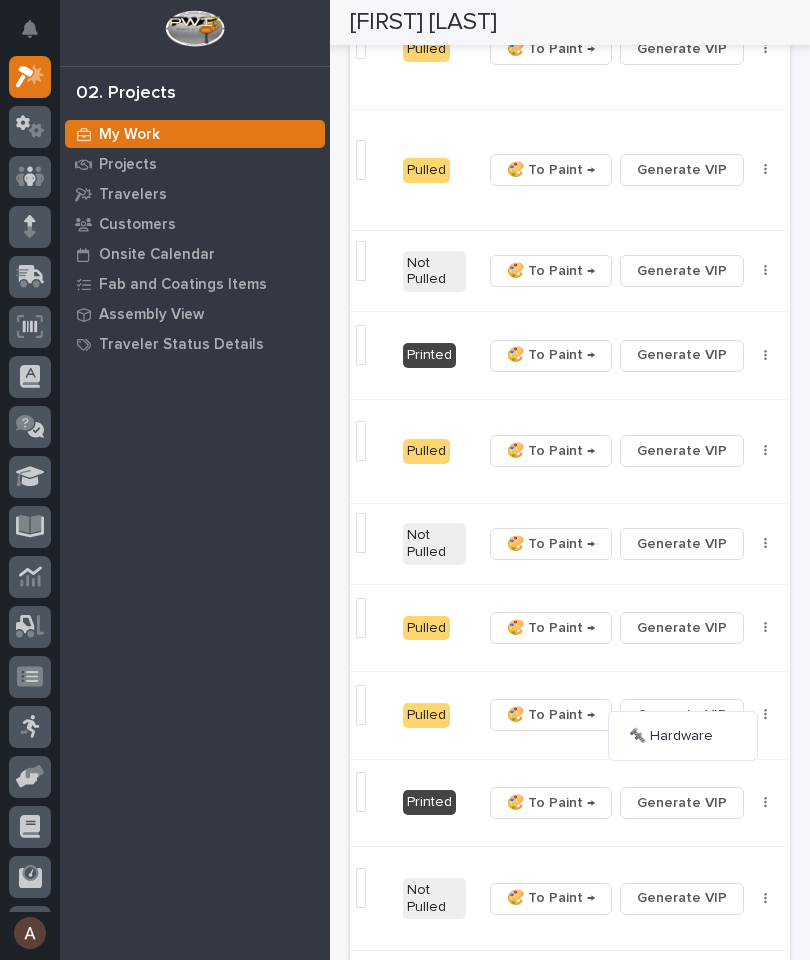 click on "🔩 Hardware" at bounding box center [671, 736] 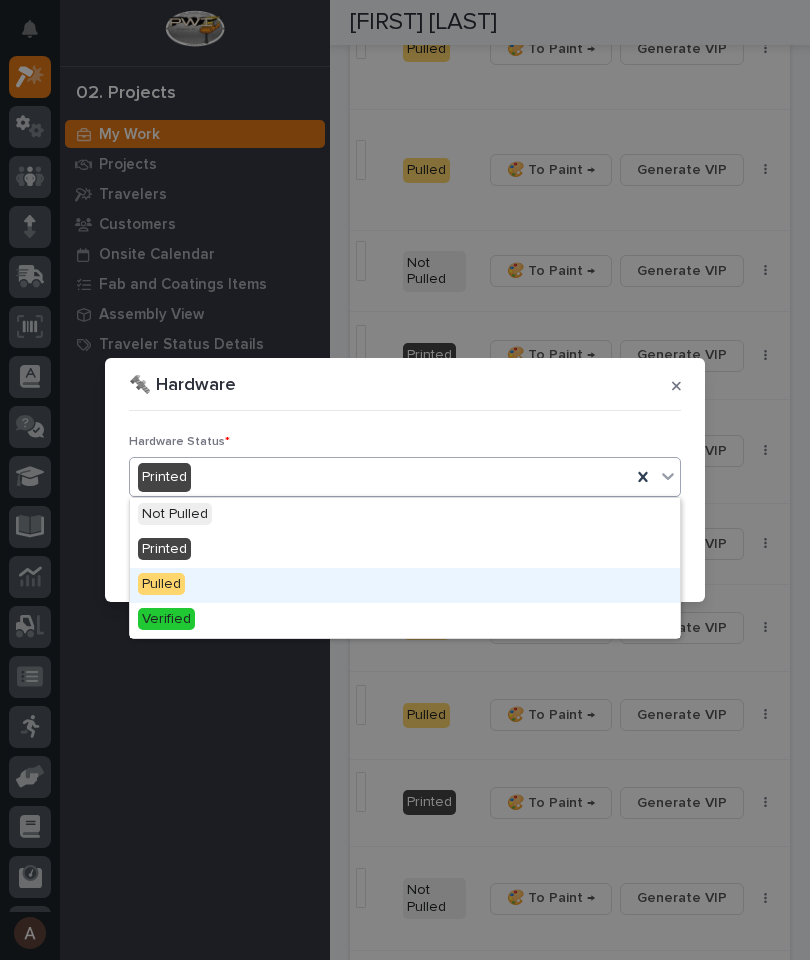 click on "Pulled" at bounding box center (405, 585) 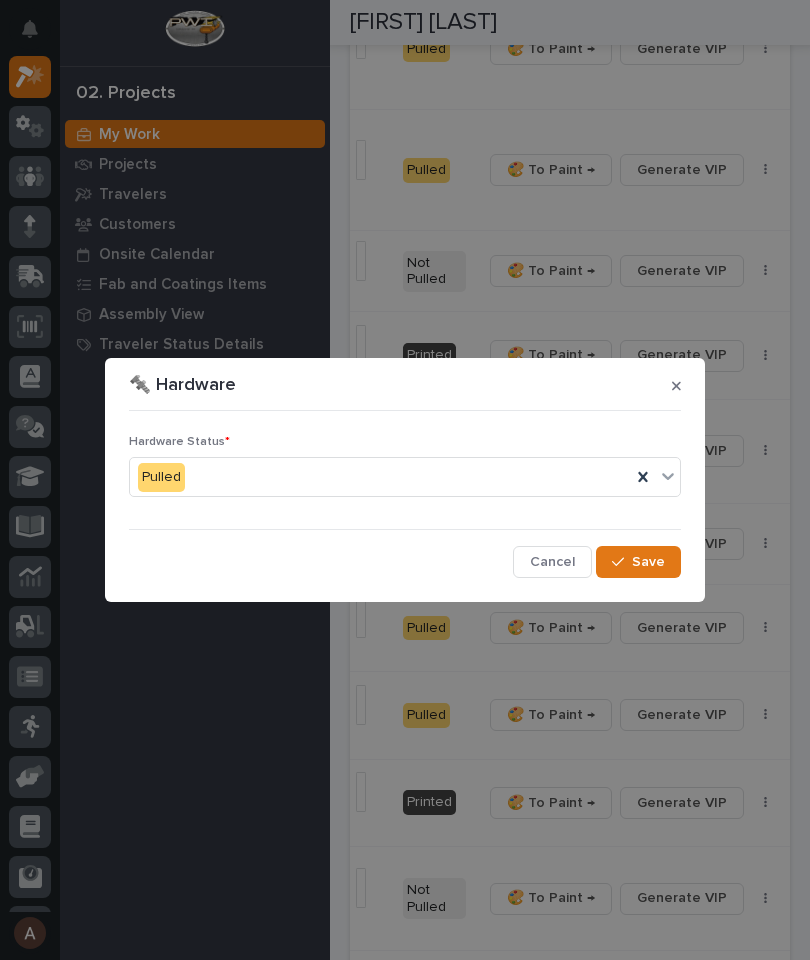 click on "Save" at bounding box center (638, 562) 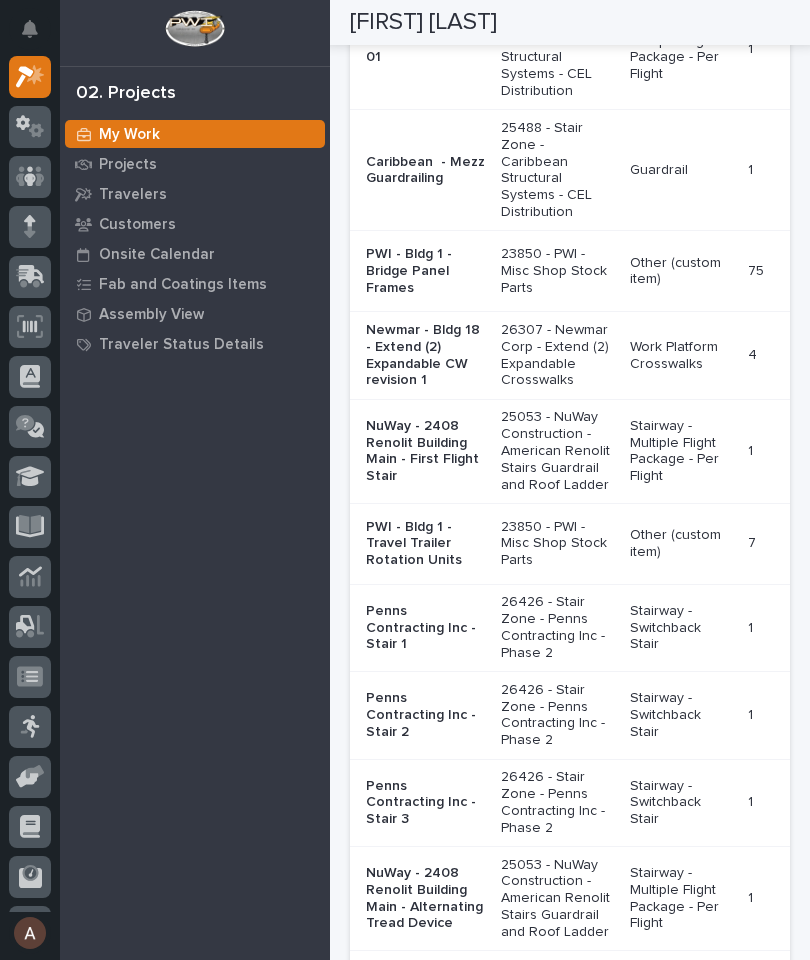 scroll, scrollTop: 0, scrollLeft: 0, axis: both 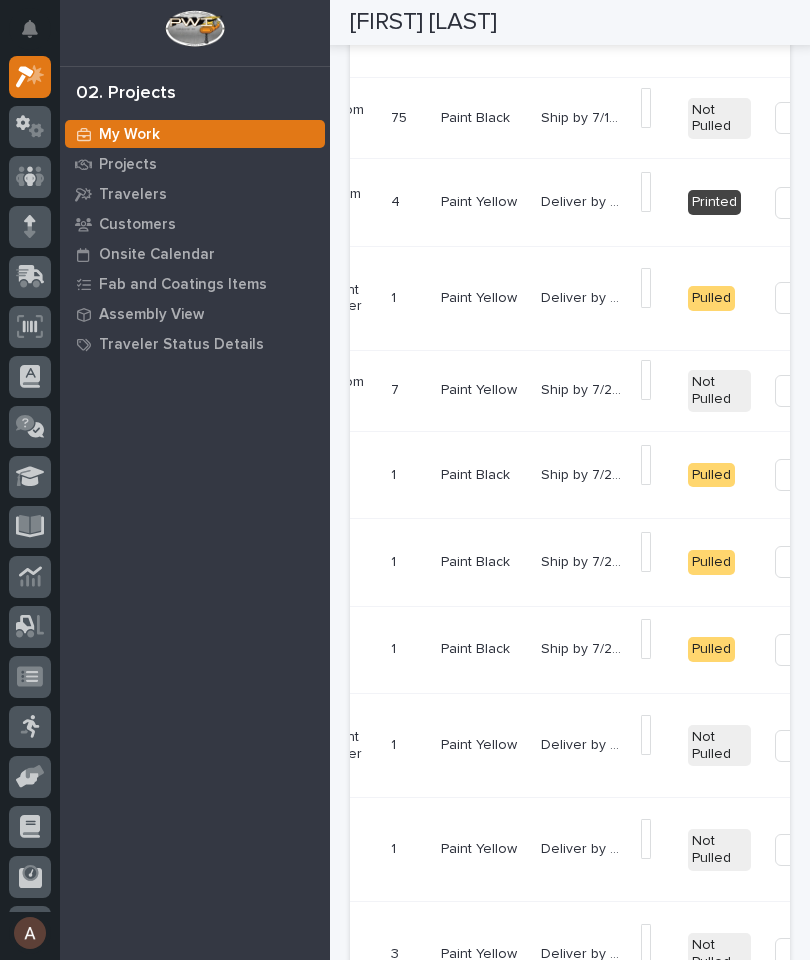 click on "Deliver by 7/21/25" at bounding box center [585, 743] 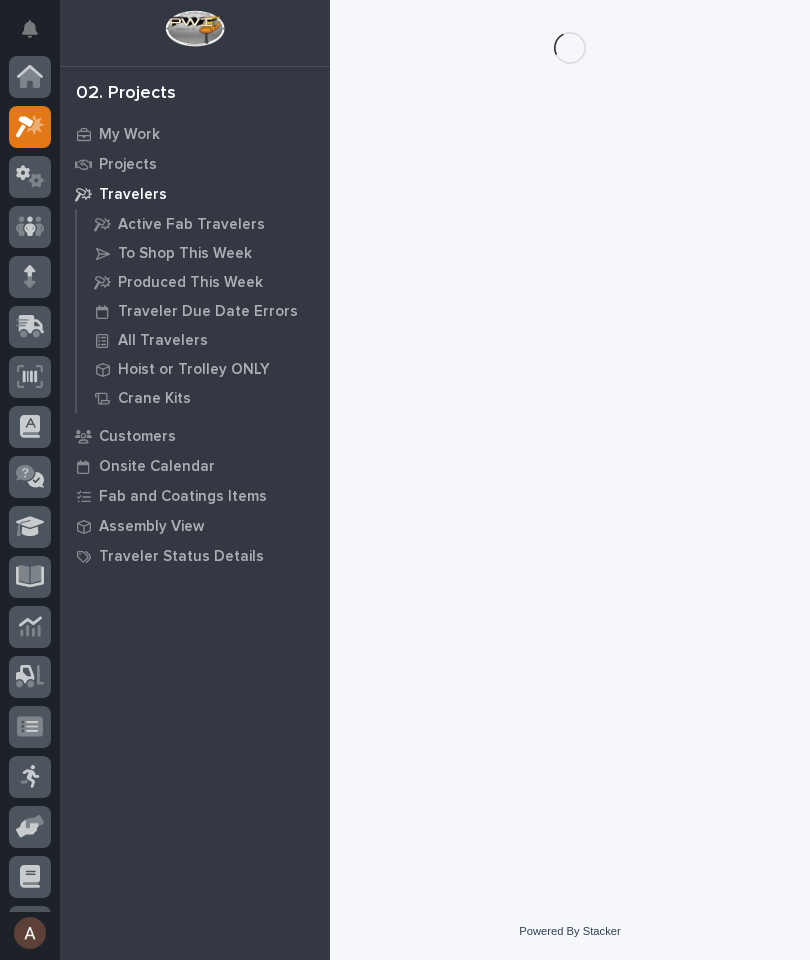 scroll, scrollTop: 0, scrollLeft: 0, axis: both 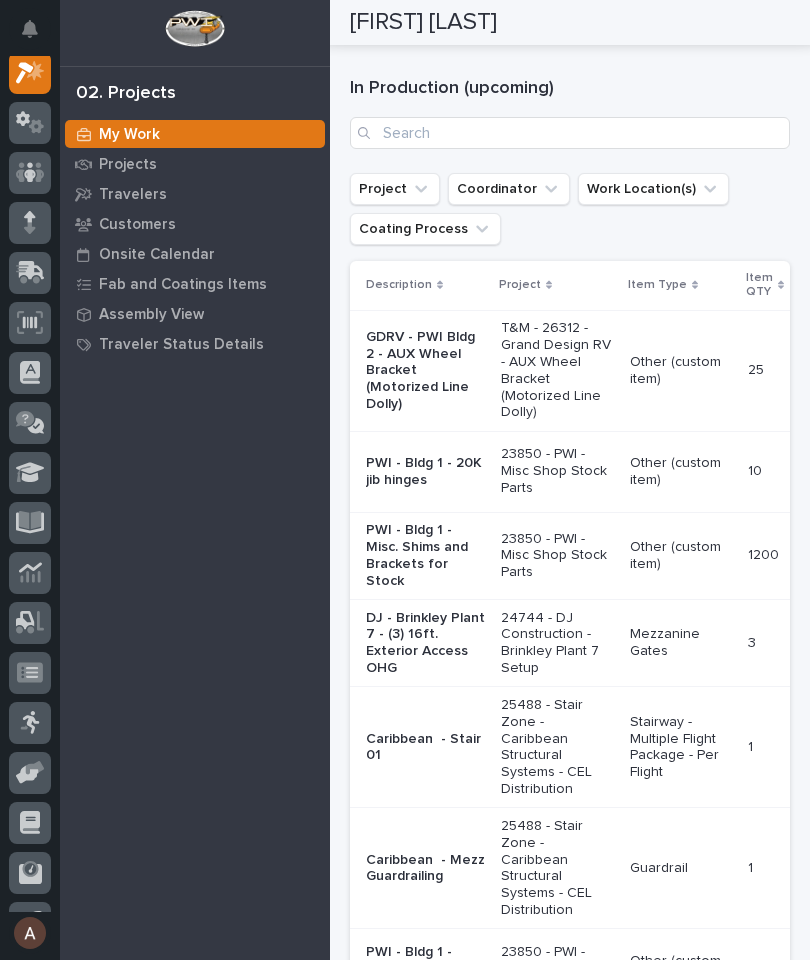 click on "In Production (upcoming)" at bounding box center [570, 89] 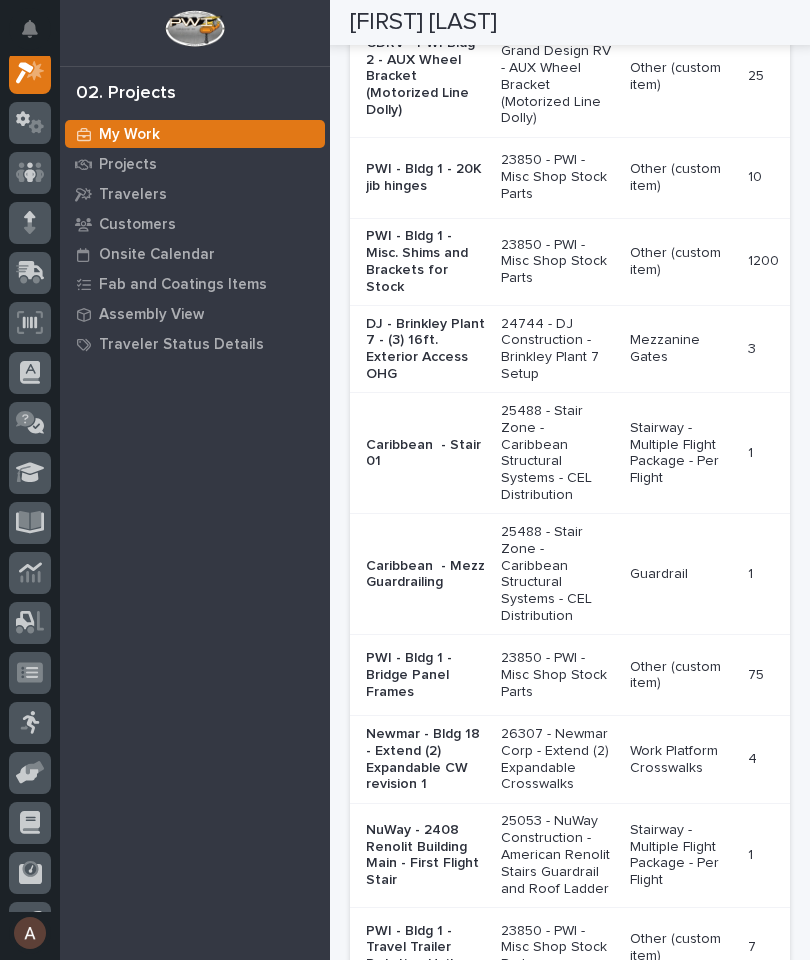 scroll, scrollTop: 394, scrollLeft: 0, axis: vertical 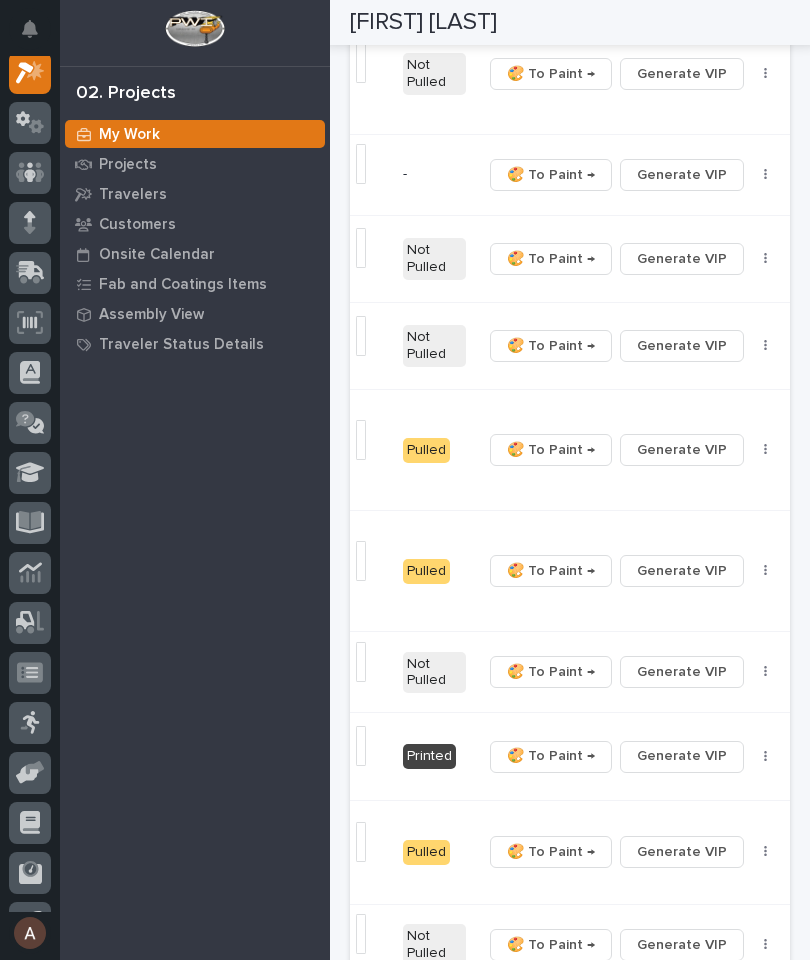 click at bounding box center [766, 757] 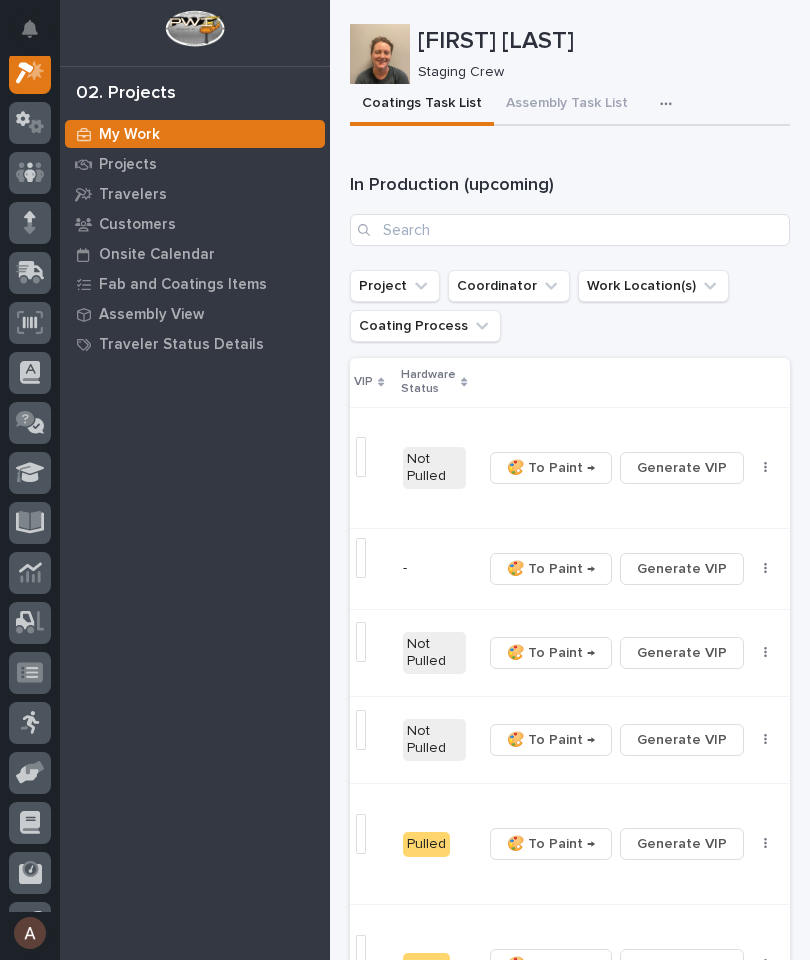 scroll, scrollTop: 0, scrollLeft: 0, axis: both 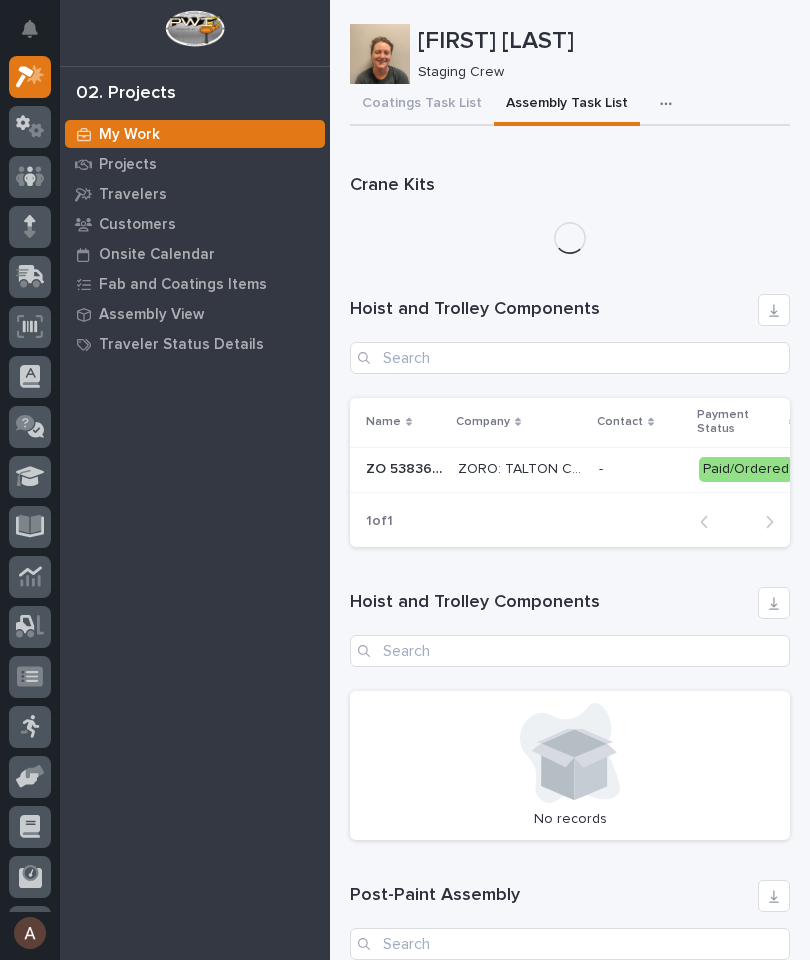 click at bounding box center [670, 104] 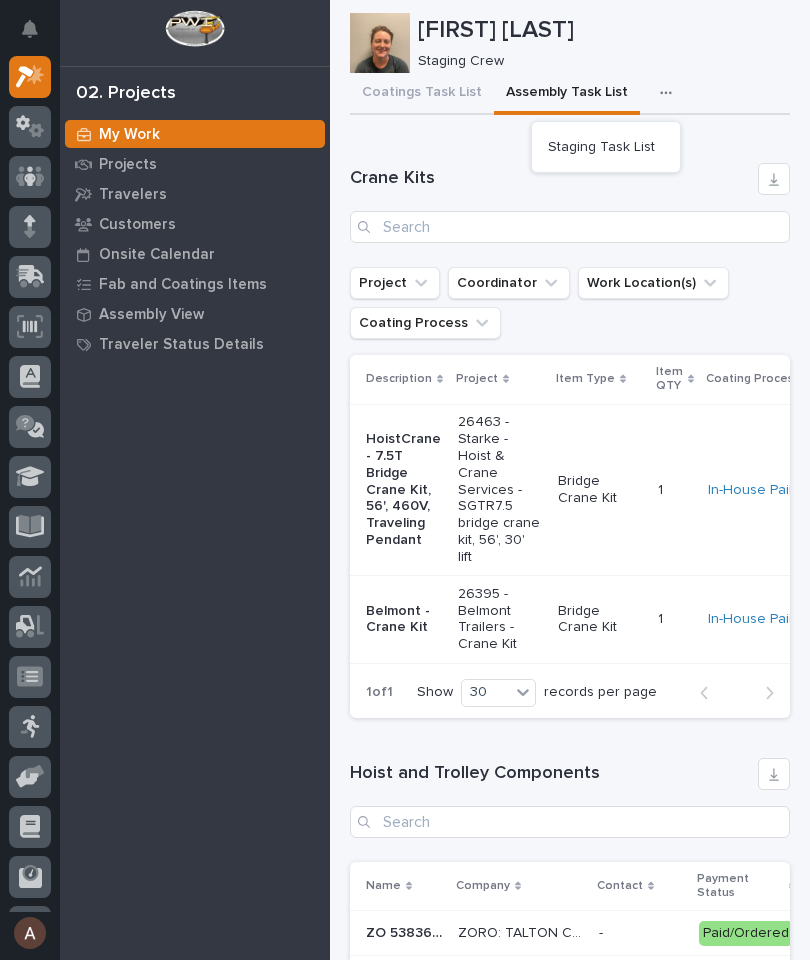 scroll, scrollTop: 15, scrollLeft: 0, axis: vertical 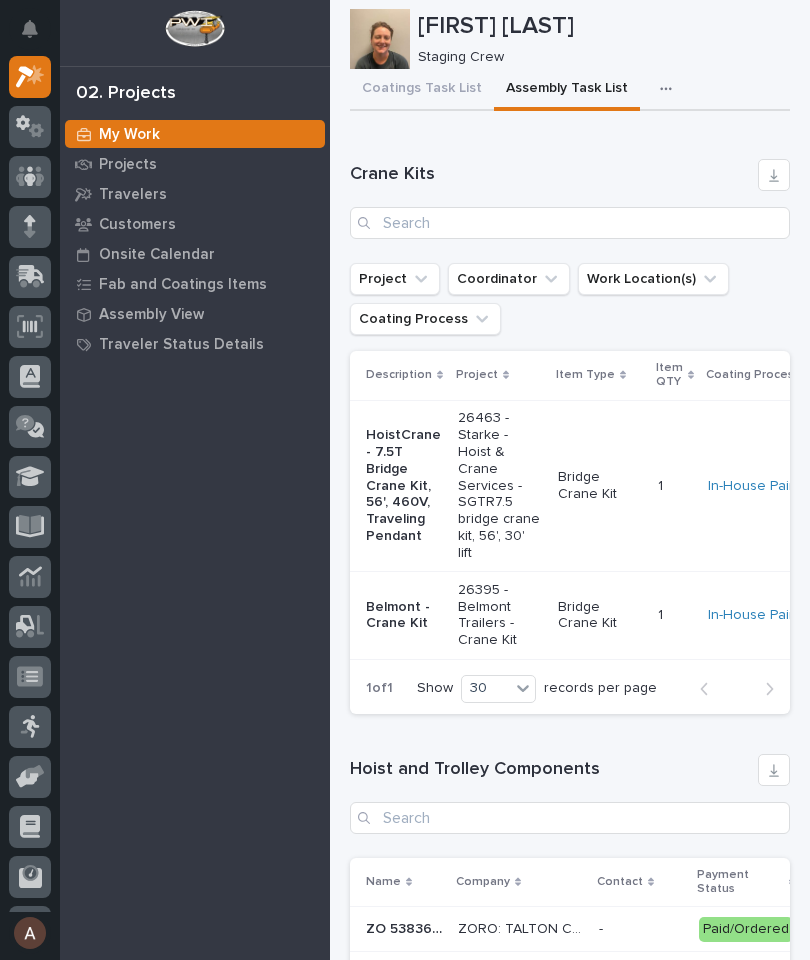 click at bounding box center (670, 89) 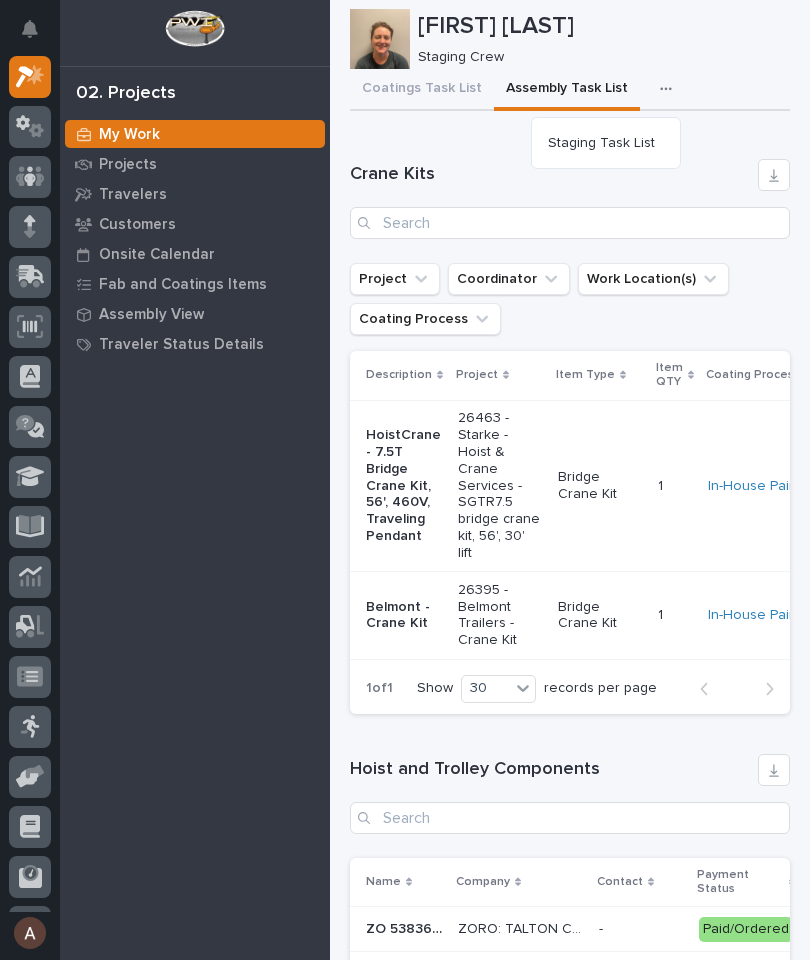click on "Staging Task List" at bounding box center (606, 143) 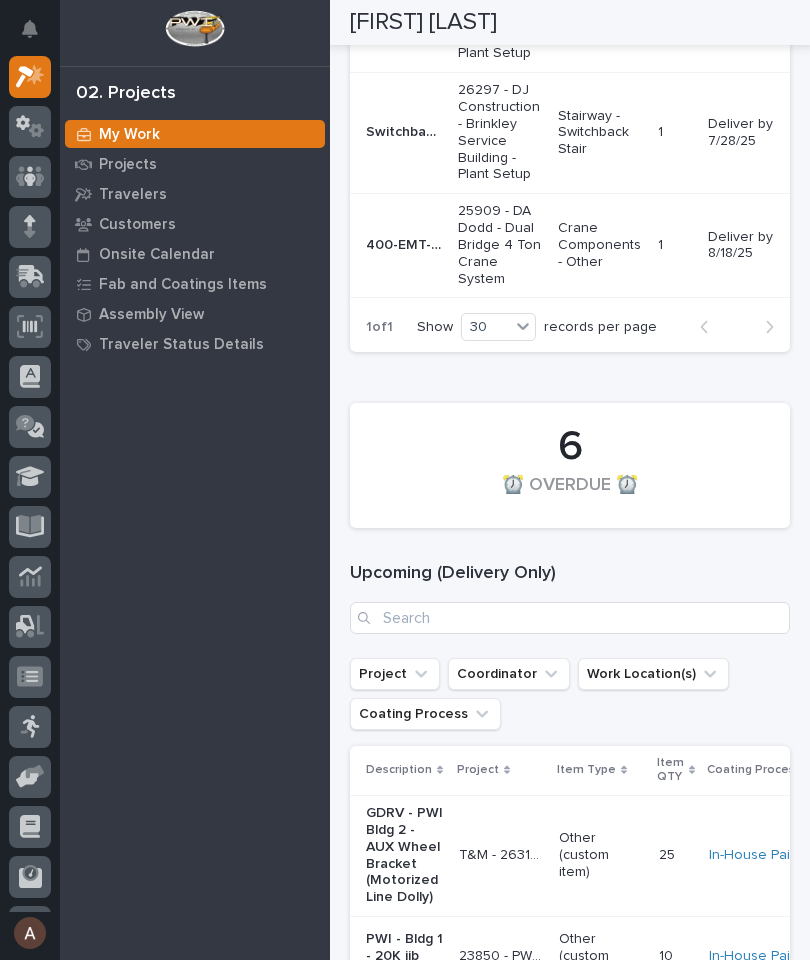 scroll, scrollTop: 2119, scrollLeft: 0, axis: vertical 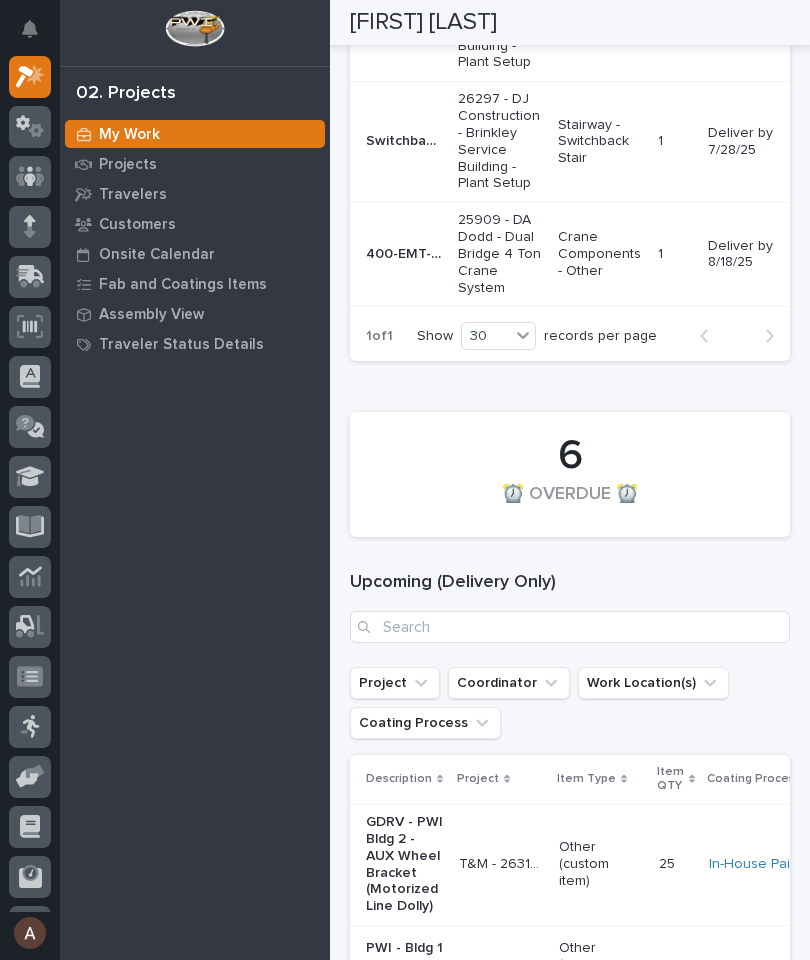 click on "Travelers" at bounding box center [133, 195] 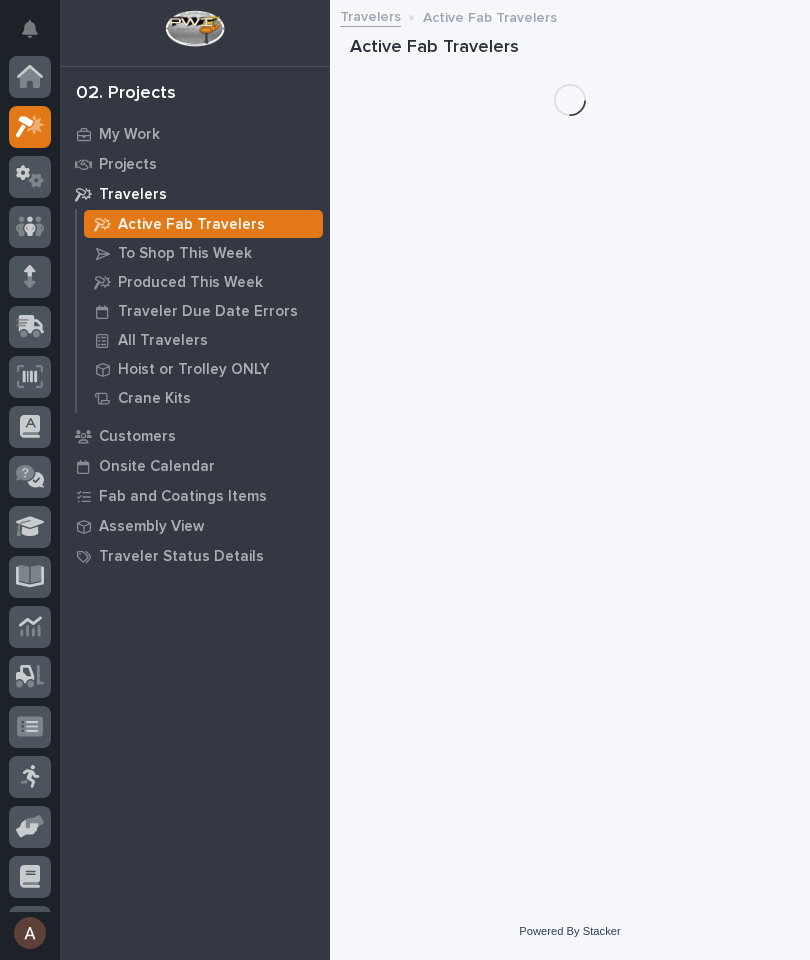 scroll, scrollTop: 0, scrollLeft: 0, axis: both 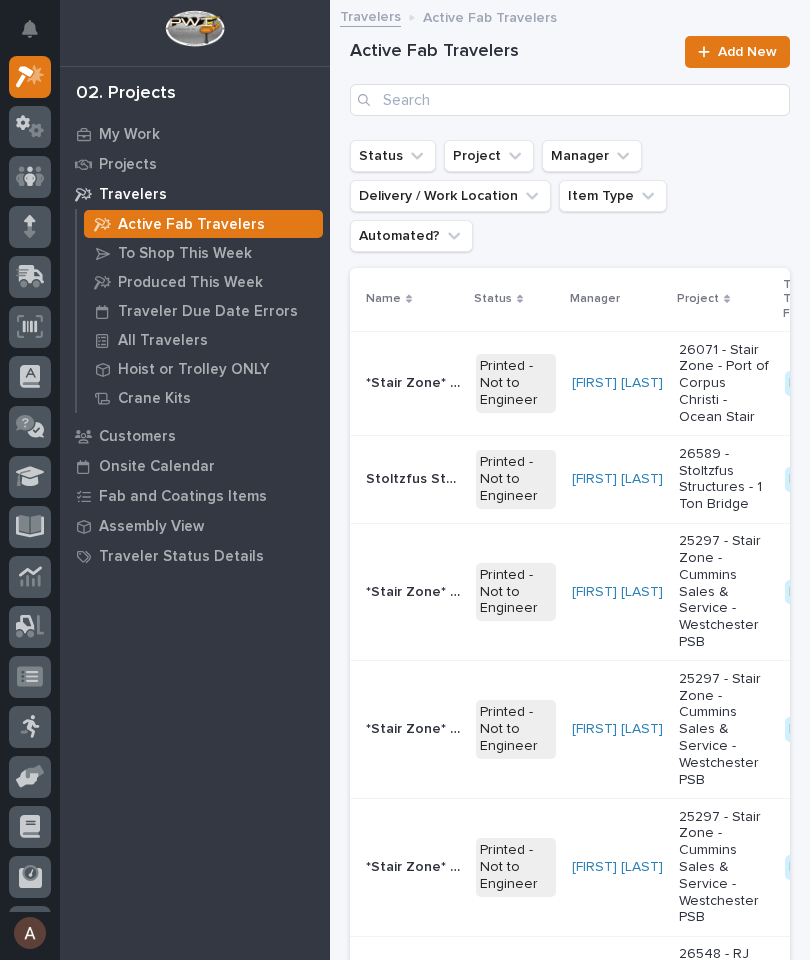 click on "All Travelers" at bounding box center (163, 341) 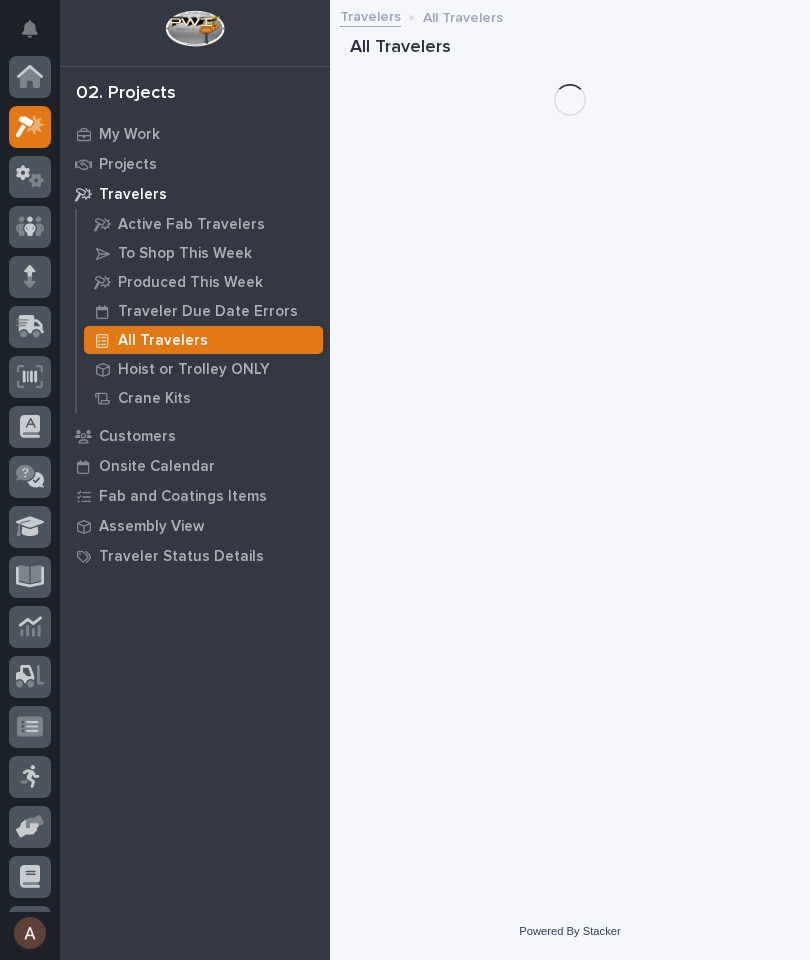 scroll, scrollTop: 50, scrollLeft: 0, axis: vertical 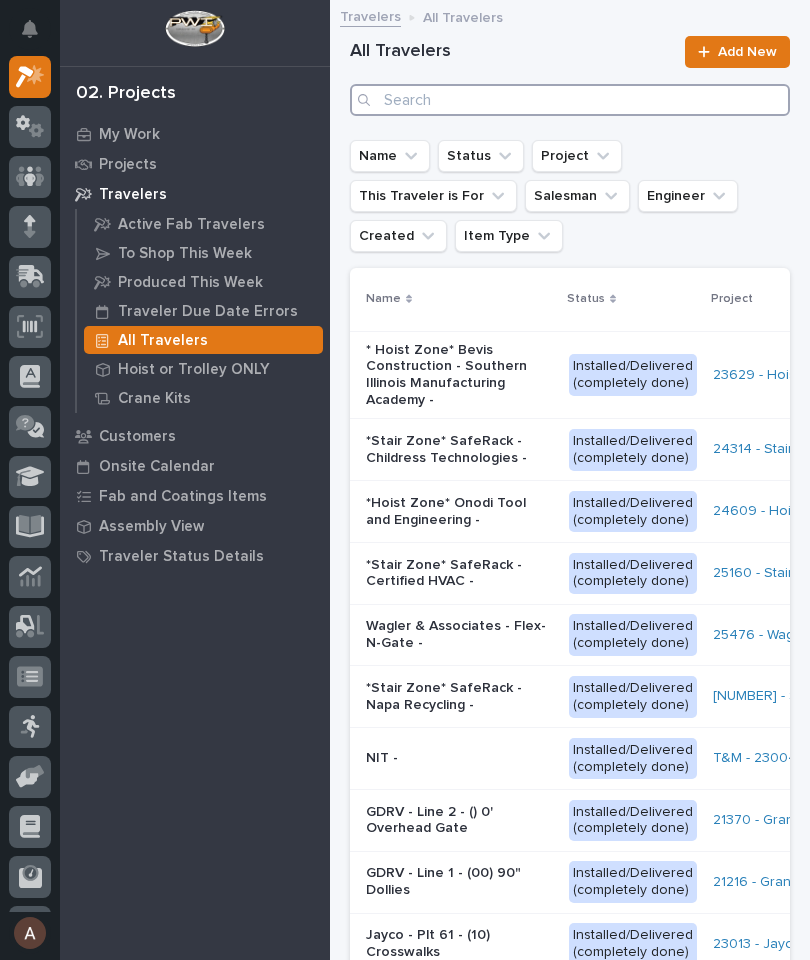 click at bounding box center (570, 100) 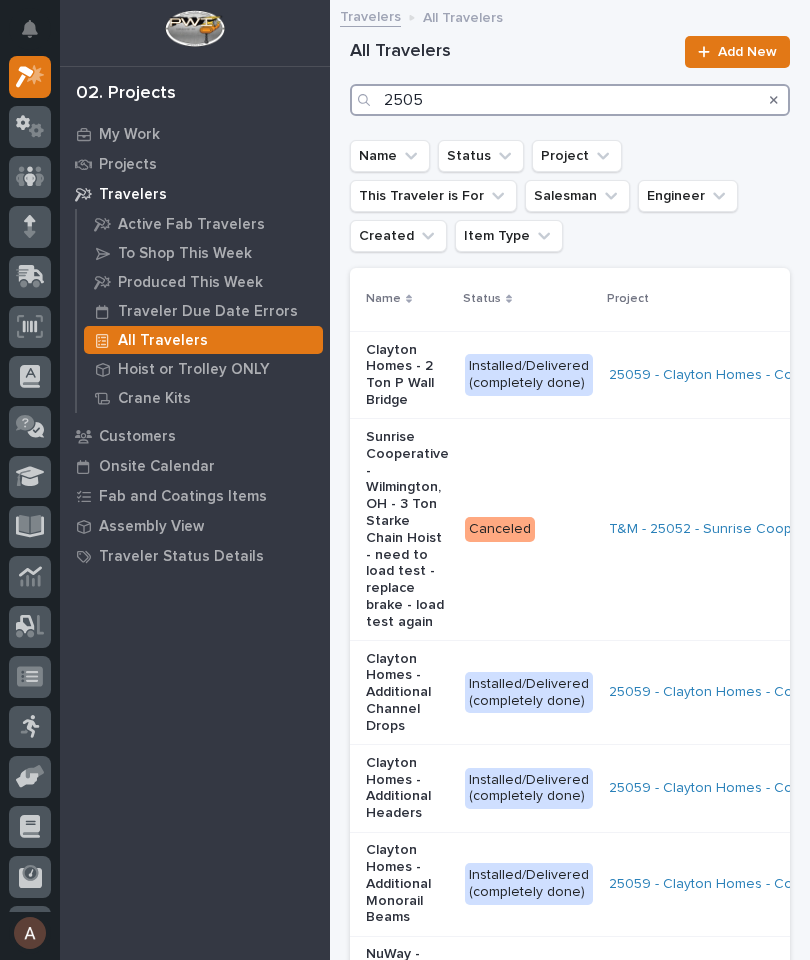 type on "25053" 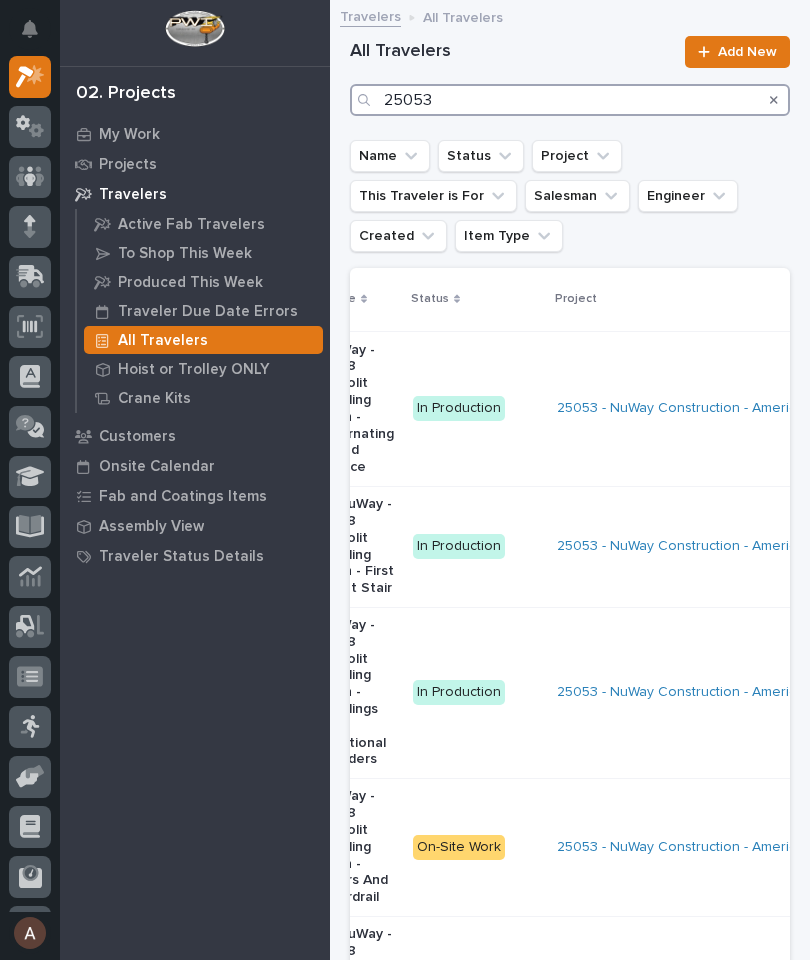 scroll, scrollTop: 0, scrollLeft: 46, axis: horizontal 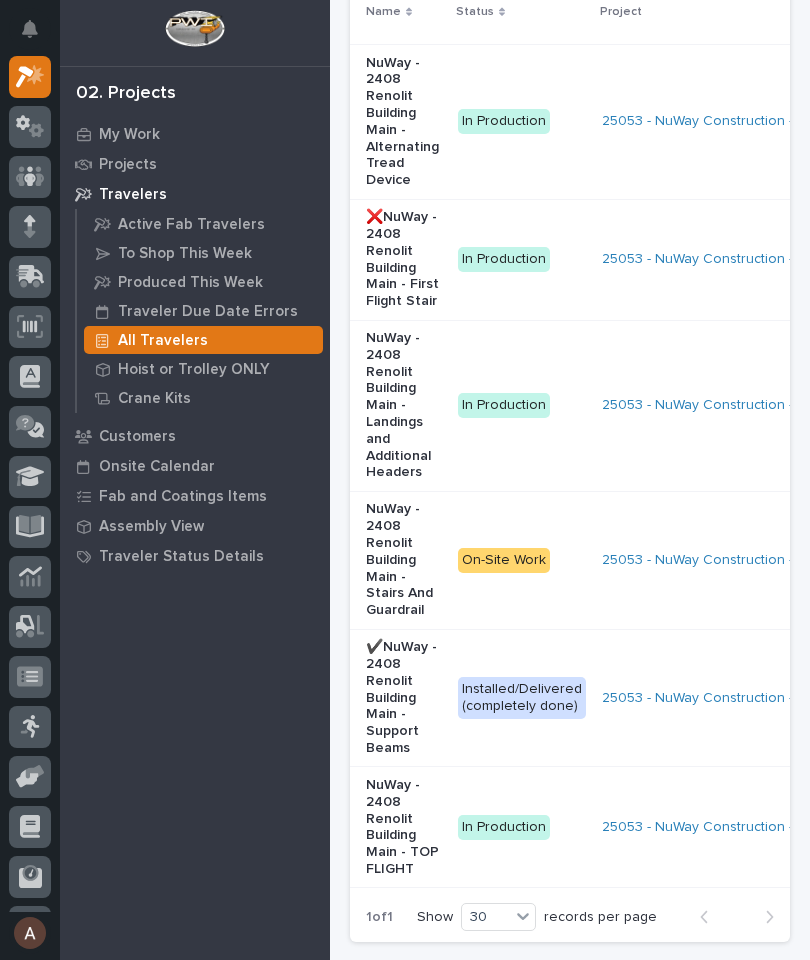 click on "25053 - NuWay Construction - American Renolit  Stairs Guardrail and Roof Ladder" at bounding box center (777, 405) 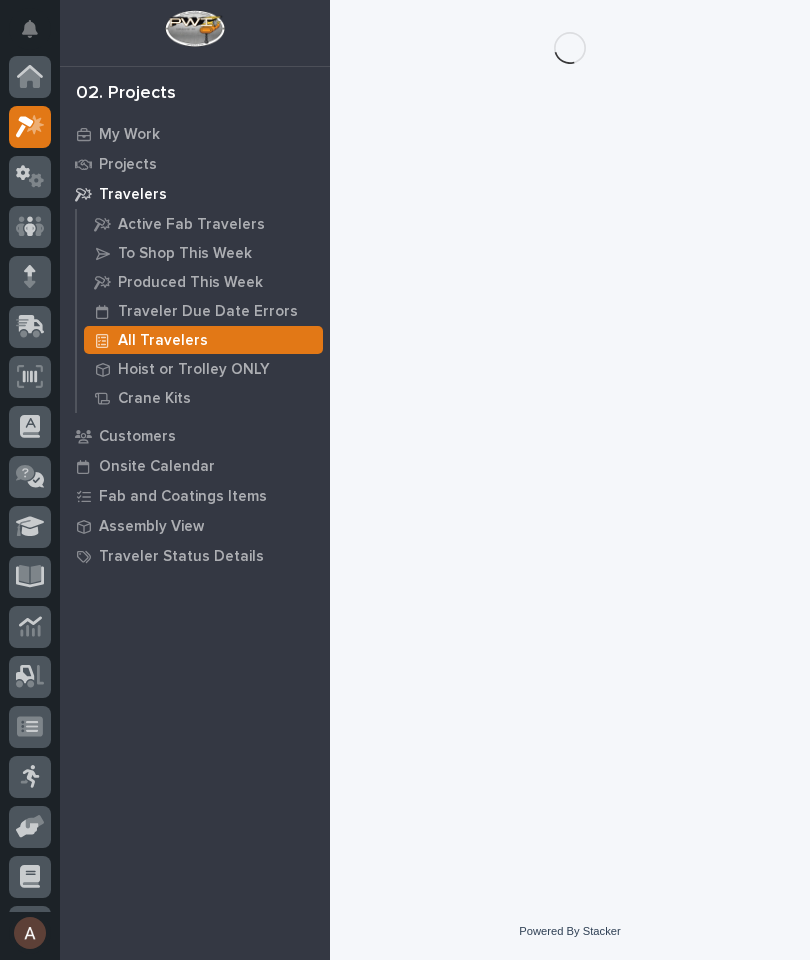 scroll, scrollTop: 0, scrollLeft: 0, axis: both 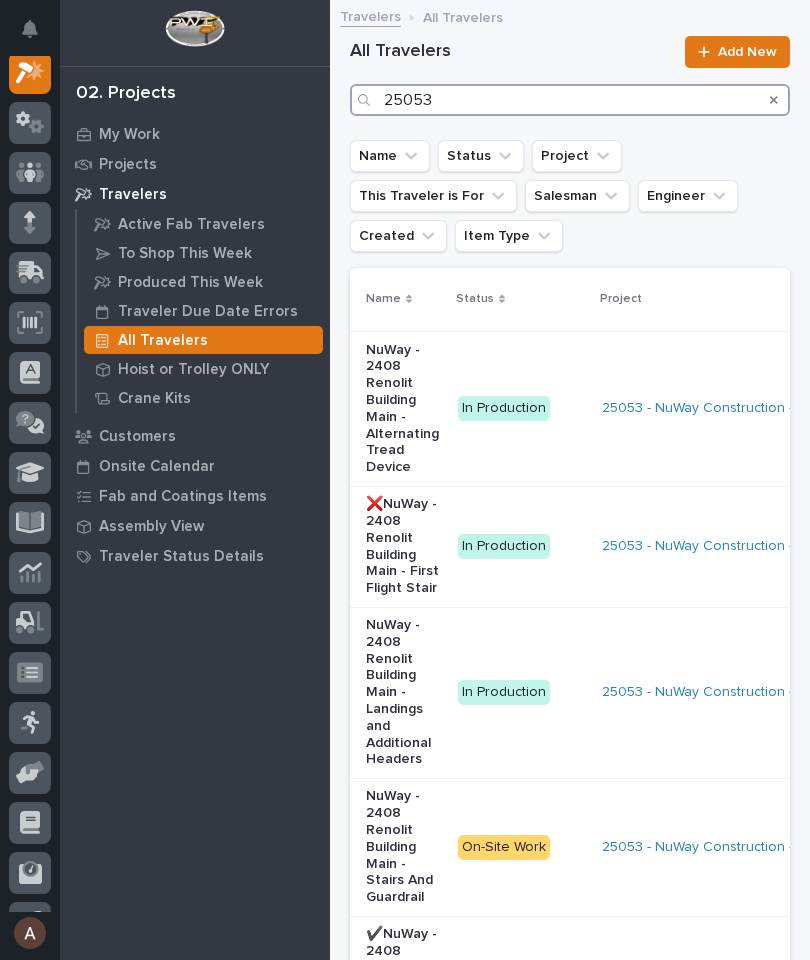 click on "25053" at bounding box center [570, 100] 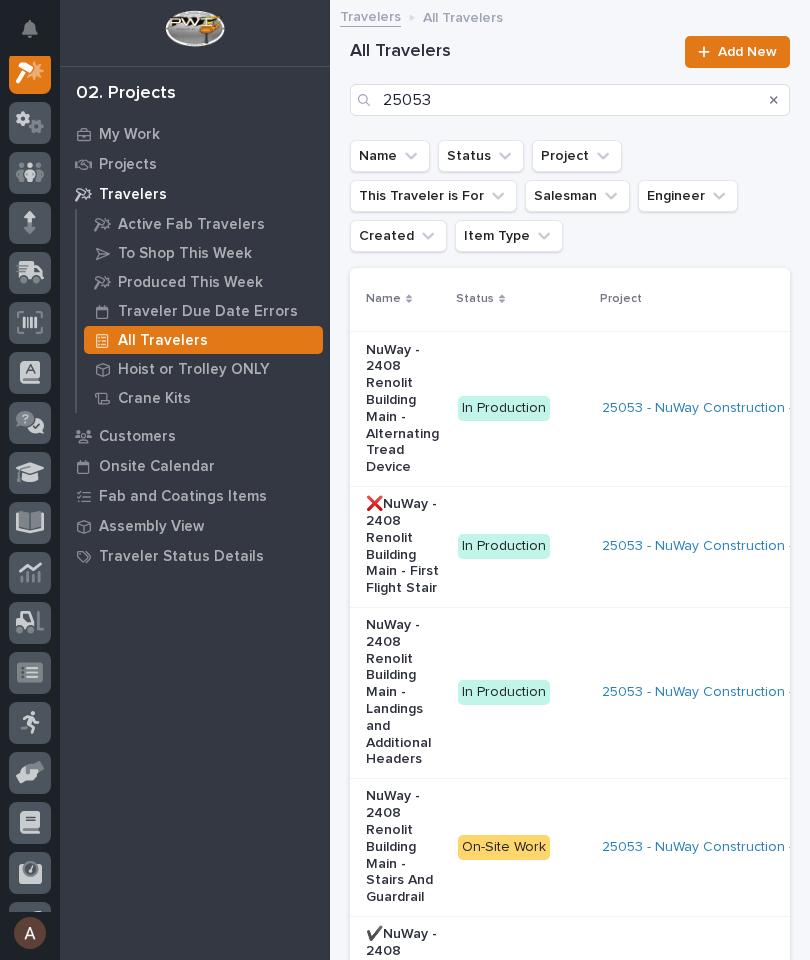 click at bounding box center [774, 100] 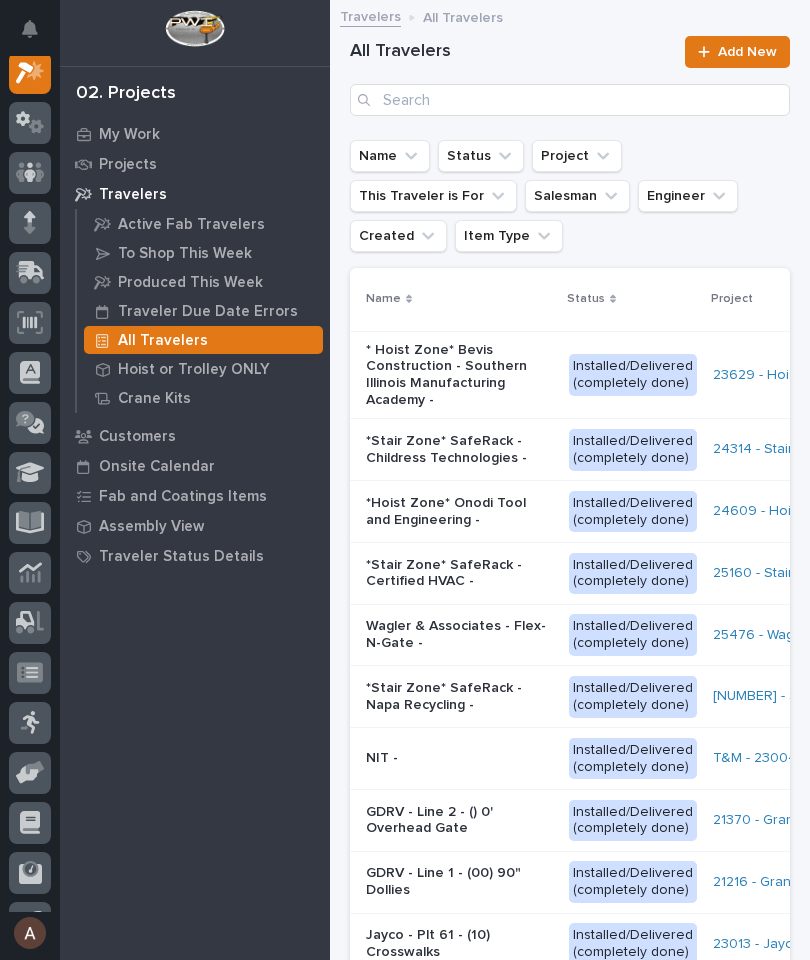 scroll, scrollTop: 50, scrollLeft: 0, axis: vertical 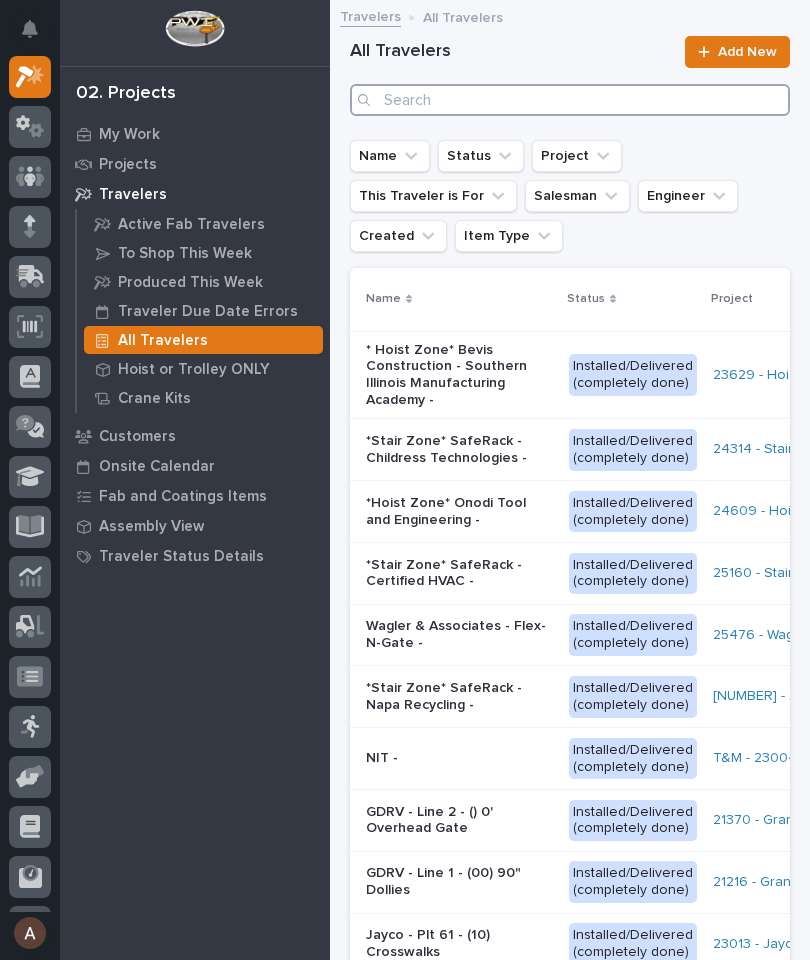 click at bounding box center (570, 100) 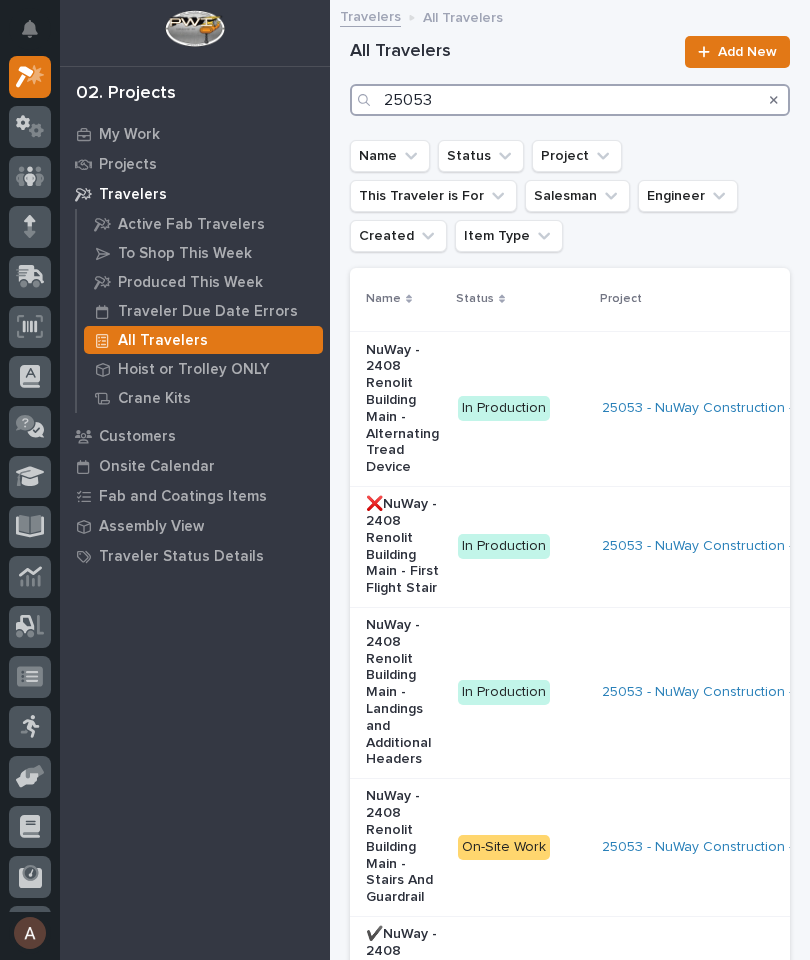 type on "25053" 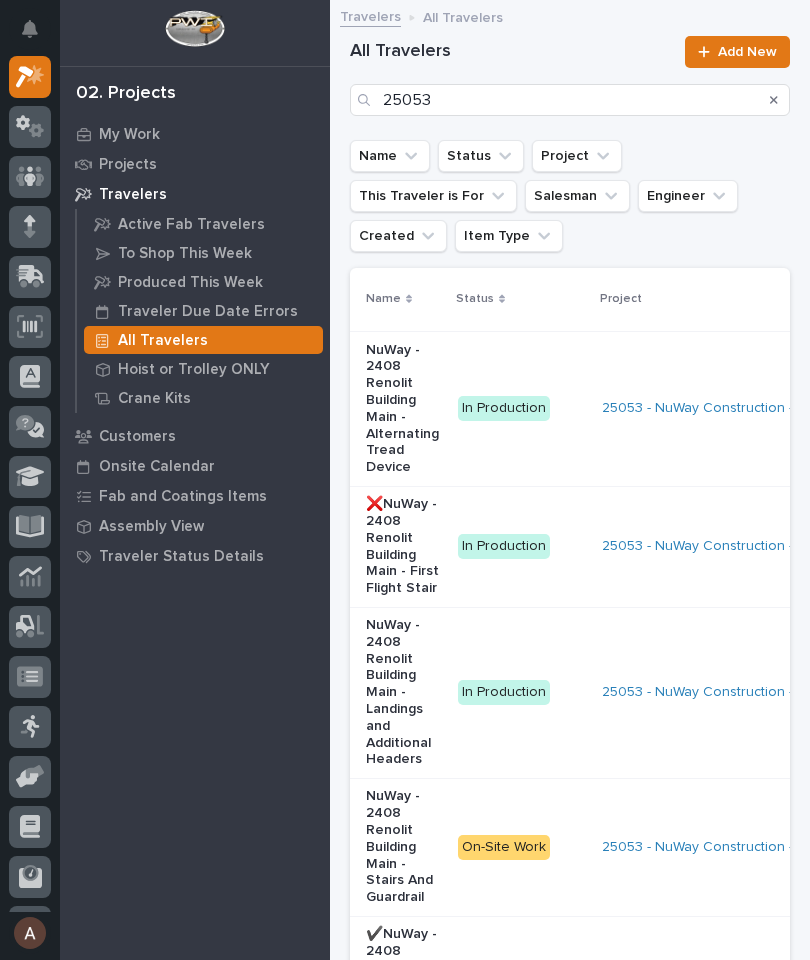 click on "Project" at bounding box center (777, 299) 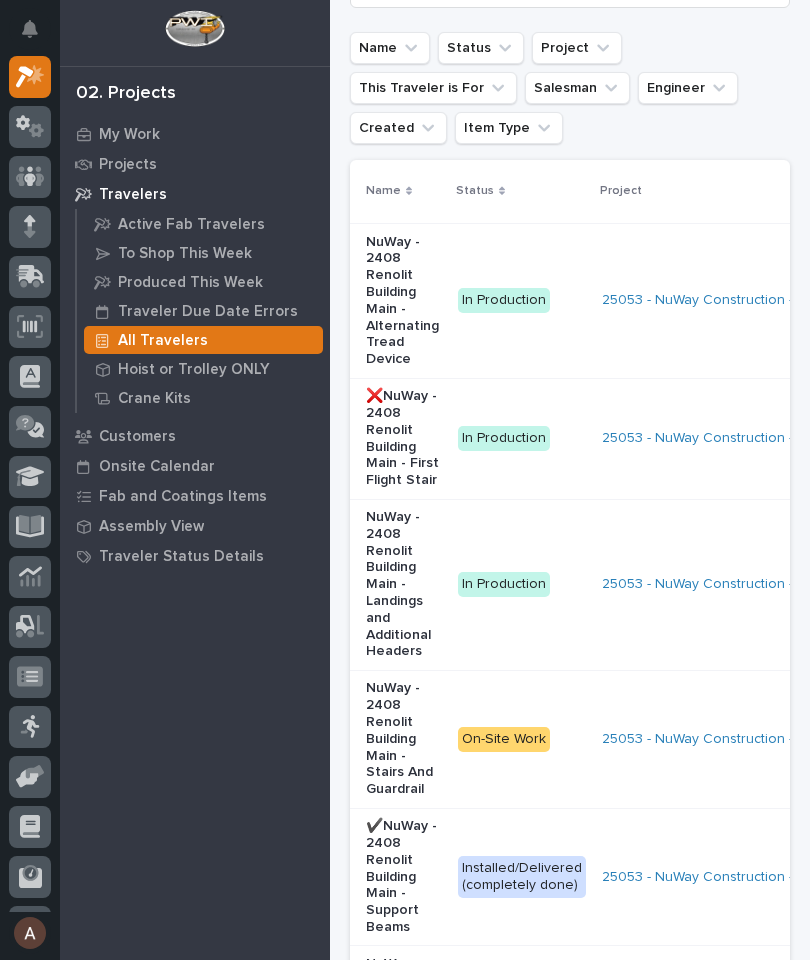 scroll, scrollTop: 107, scrollLeft: 0, axis: vertical 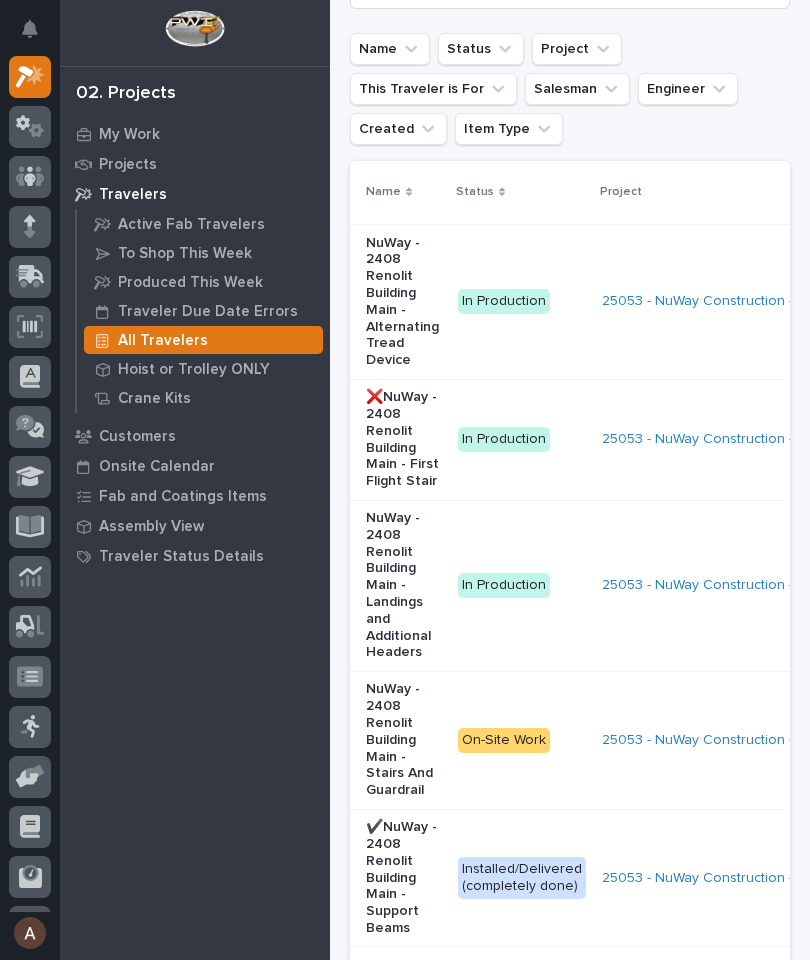 click on "NuWay - 2408 Renolit Building Main - Landings and Additional Headers" at bounding box center (404, 585) 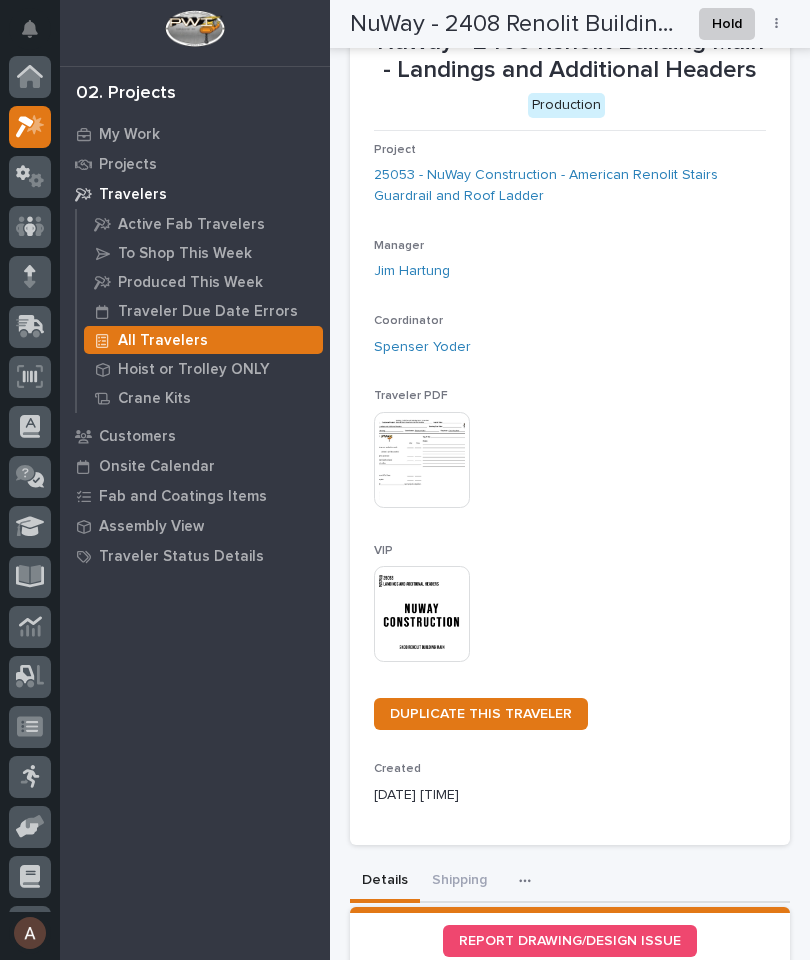 scroll, scrollTop: 50, scrollLeft: 0, axis: vertical 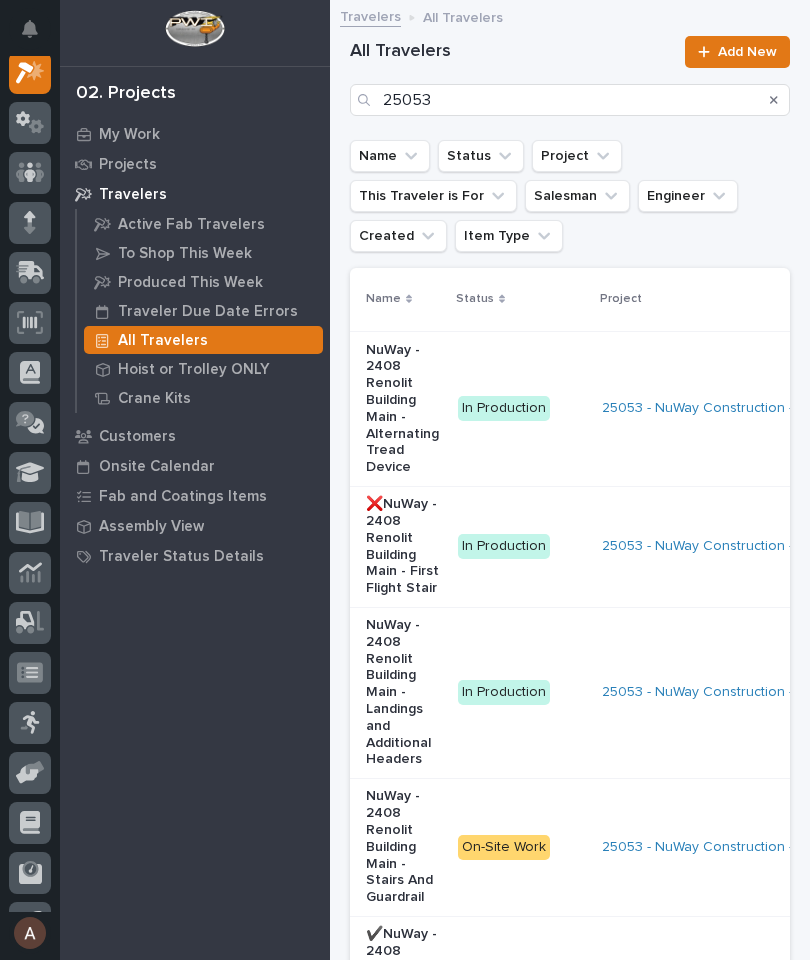 click 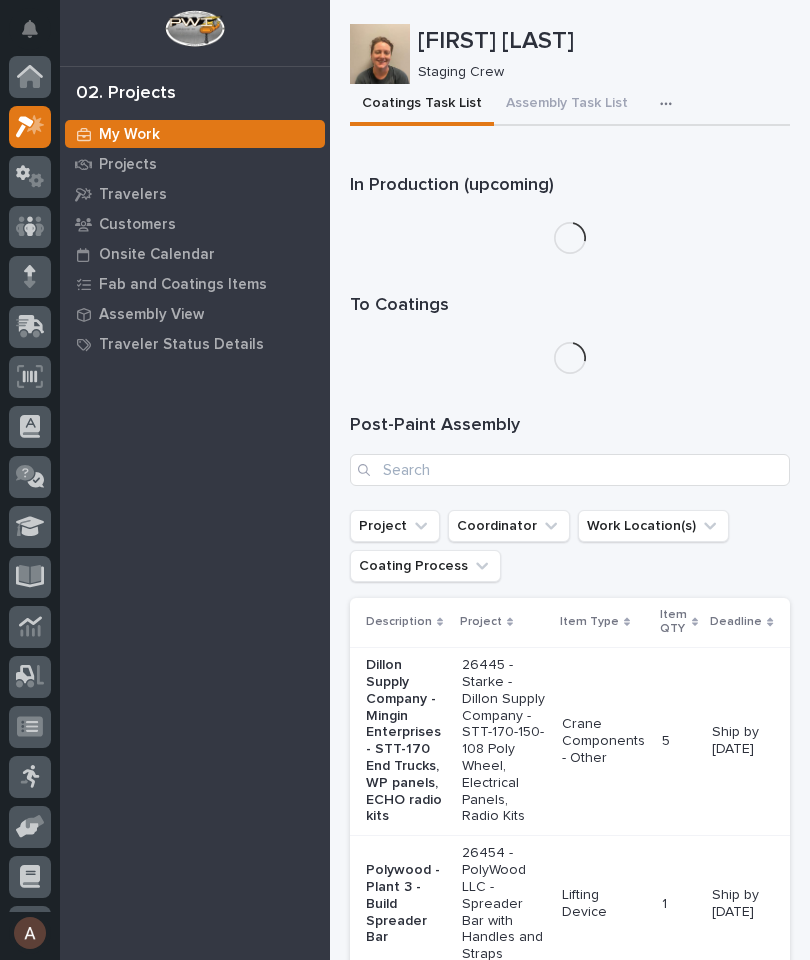 scroll, scrollTop: 50, scrollLeft: 0, axis: vertical 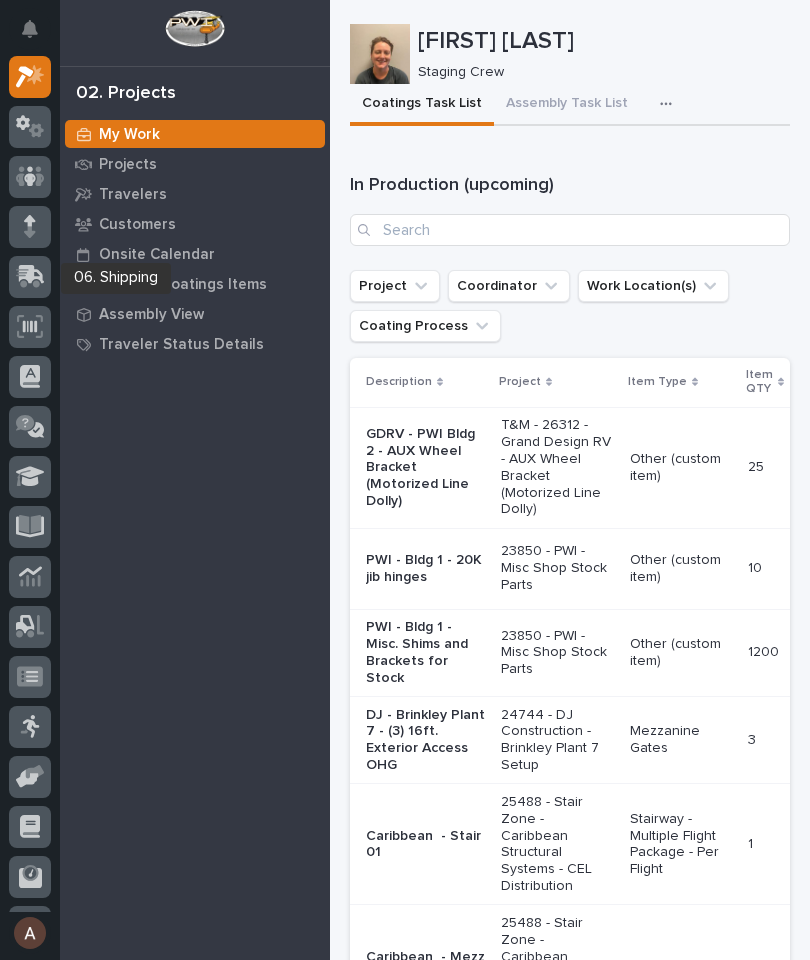 click 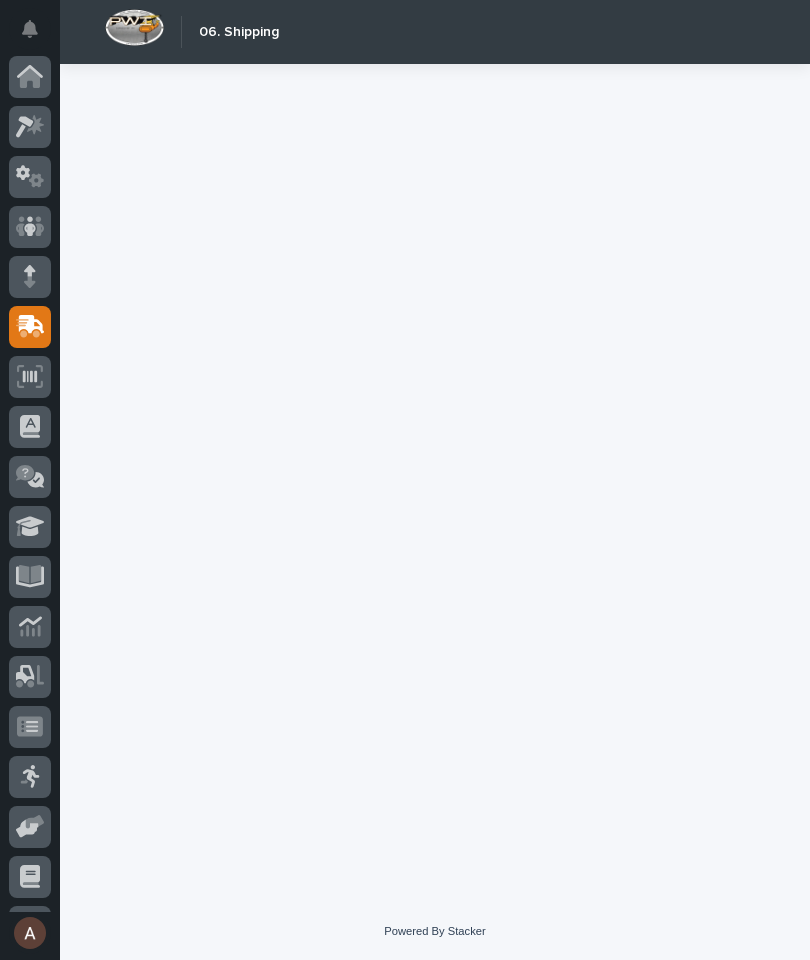 scroll, scrollTop: 94, scrollLeft: 0, axis: vertical 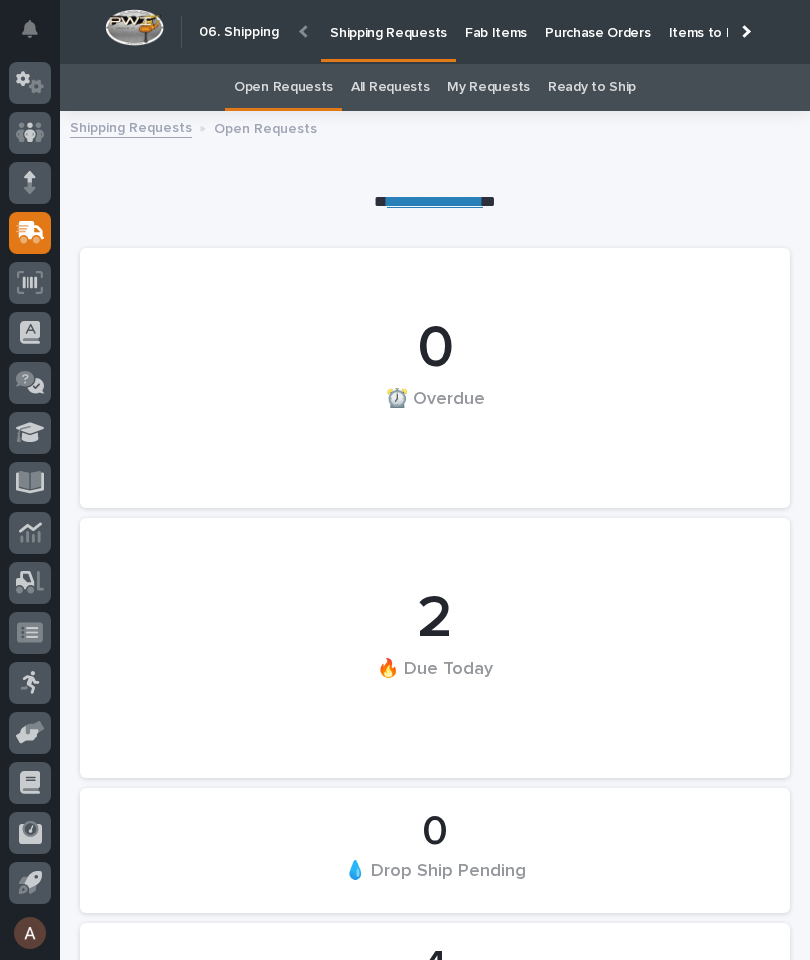 click on "Fab Items" at bounding box center [496, 21] 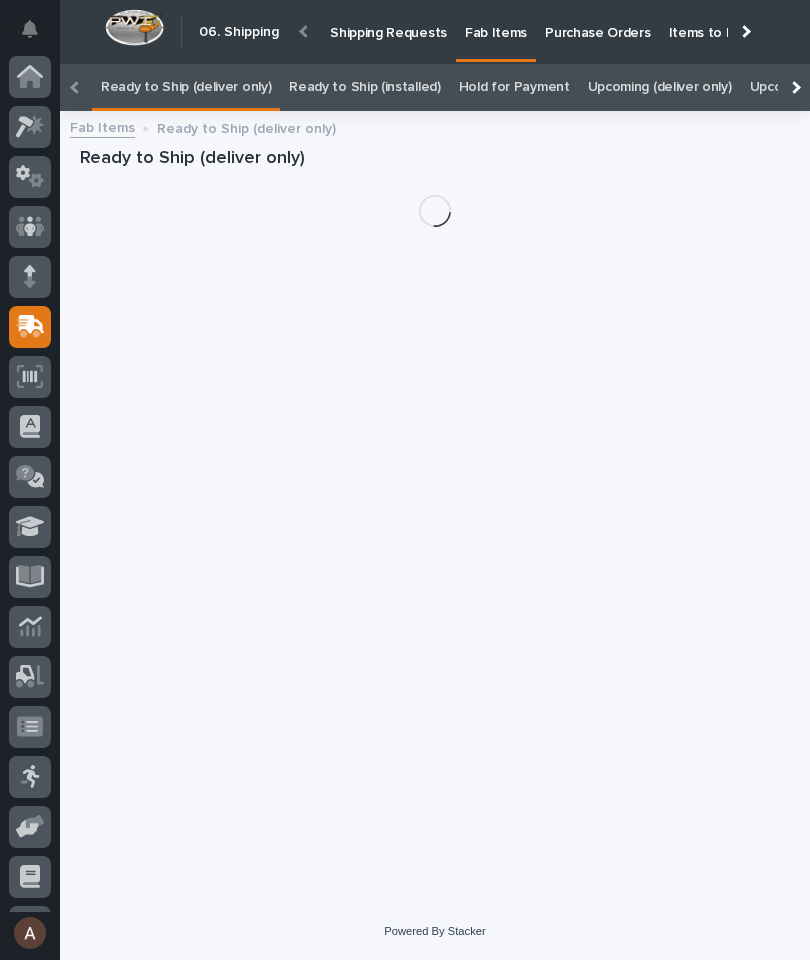 scroll, scrollTop: 94, scrollLeft: 0, axis: vertical 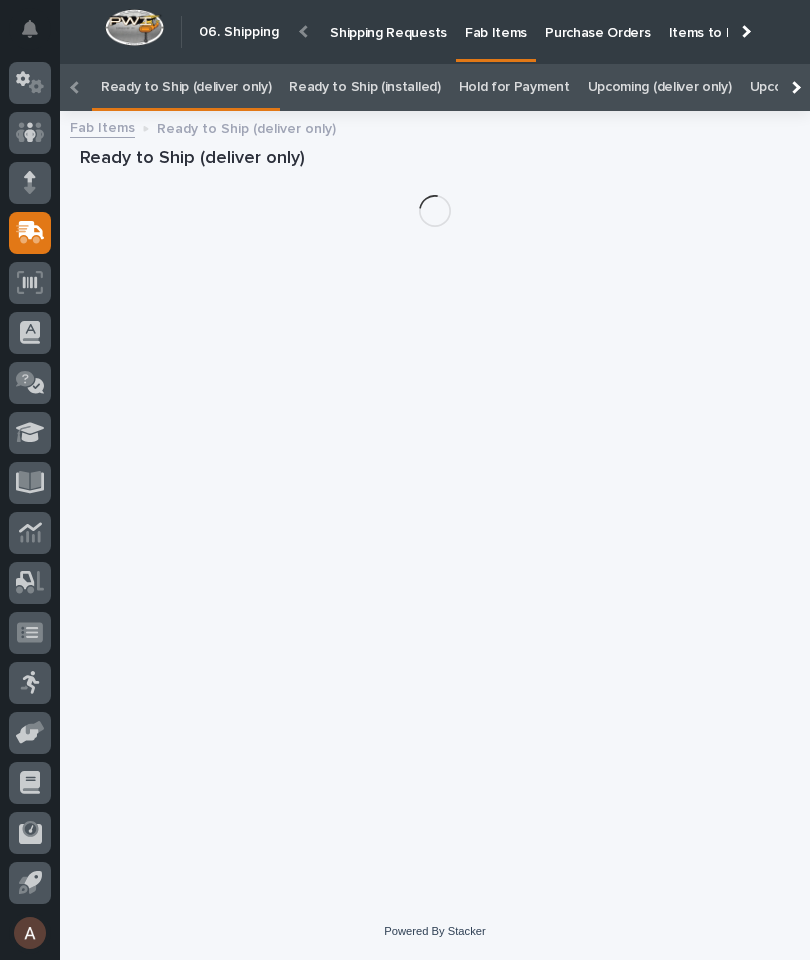 click at bounding box center (794, 87) 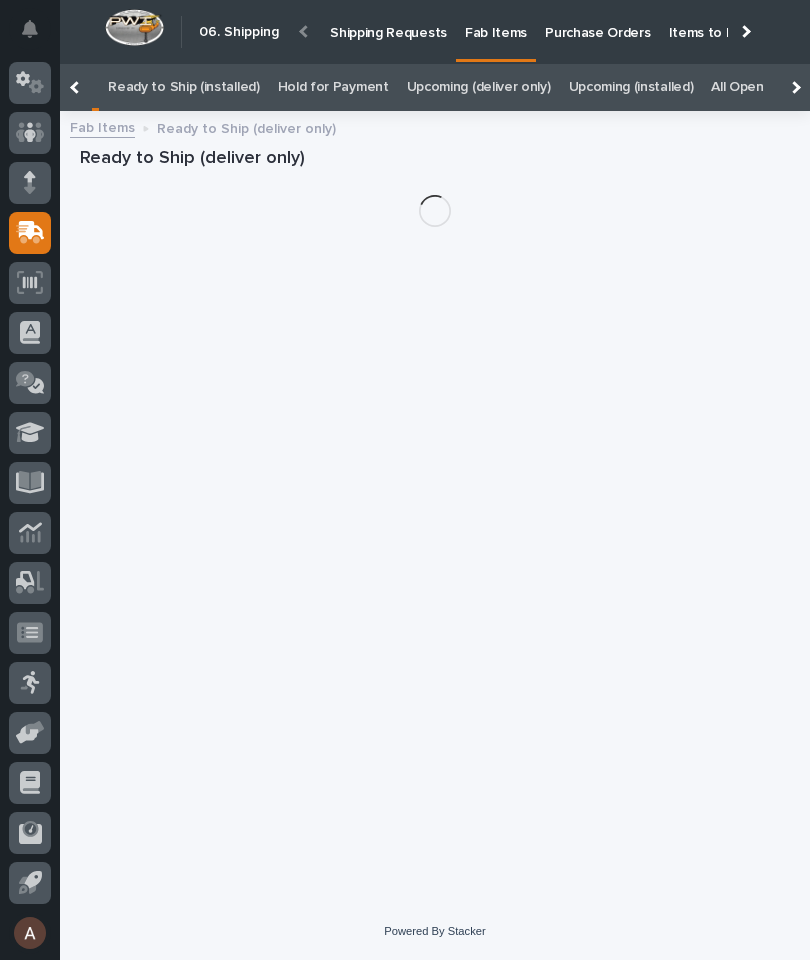 scroll, scrollTop: 0, scrollLeft: 202, axis: horizontal 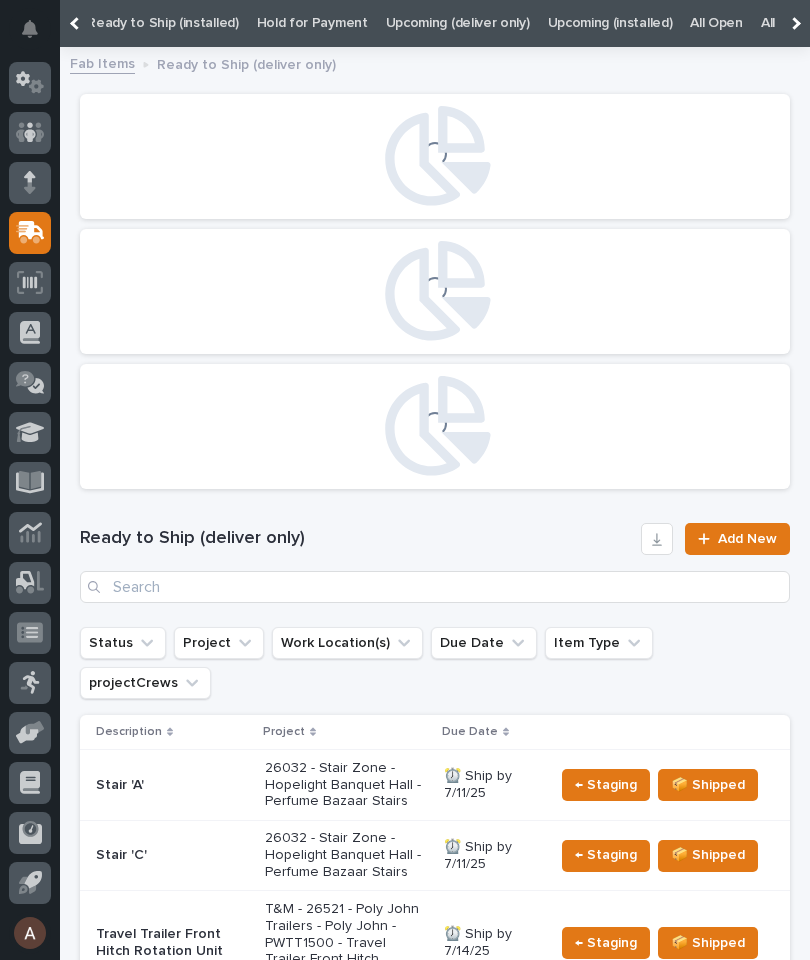 click on "All" at bounding box center (768, 23) 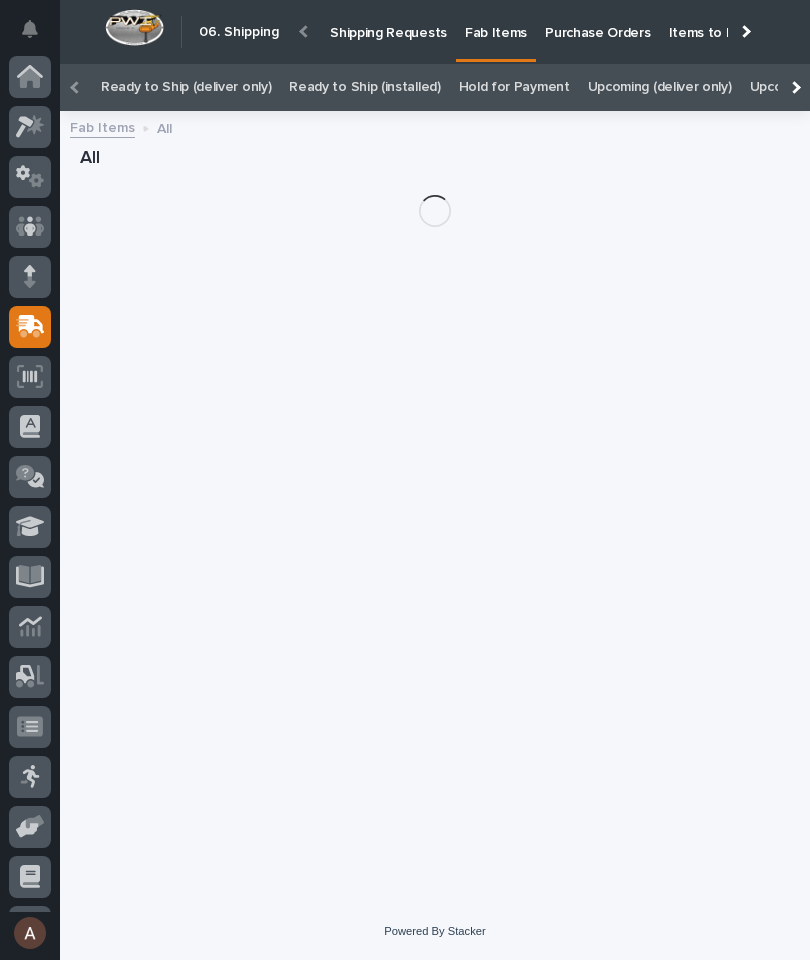 scroll, scrollTop: 53, scrollLeft: 0, axis: vertical 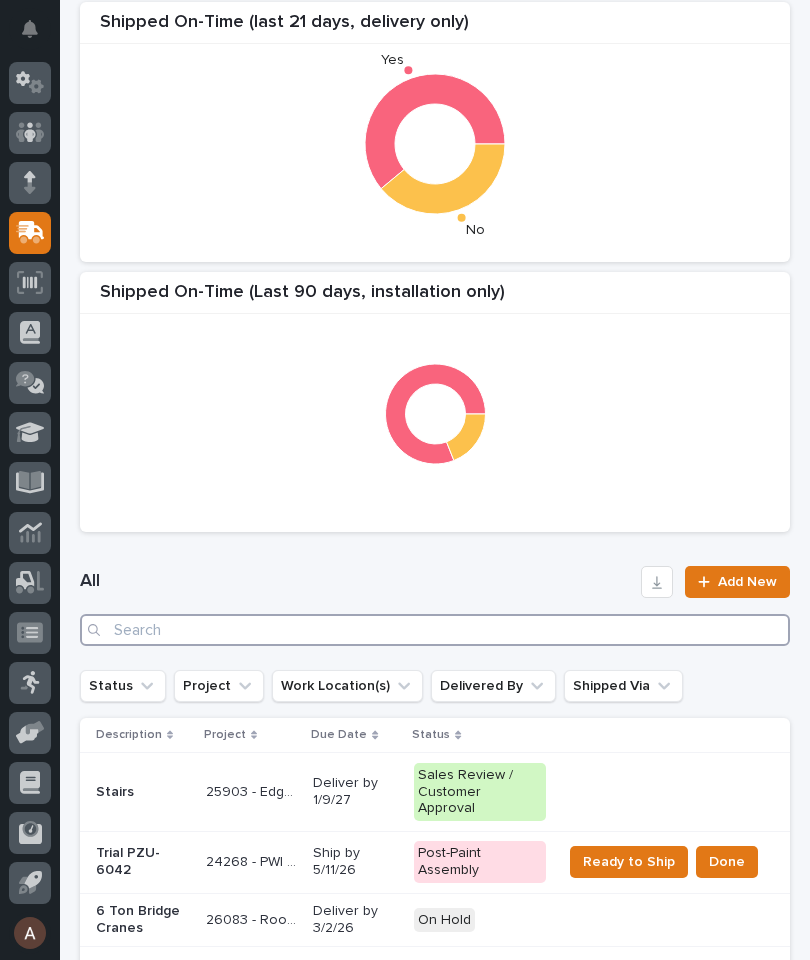 click at bounding box center [435, 630] 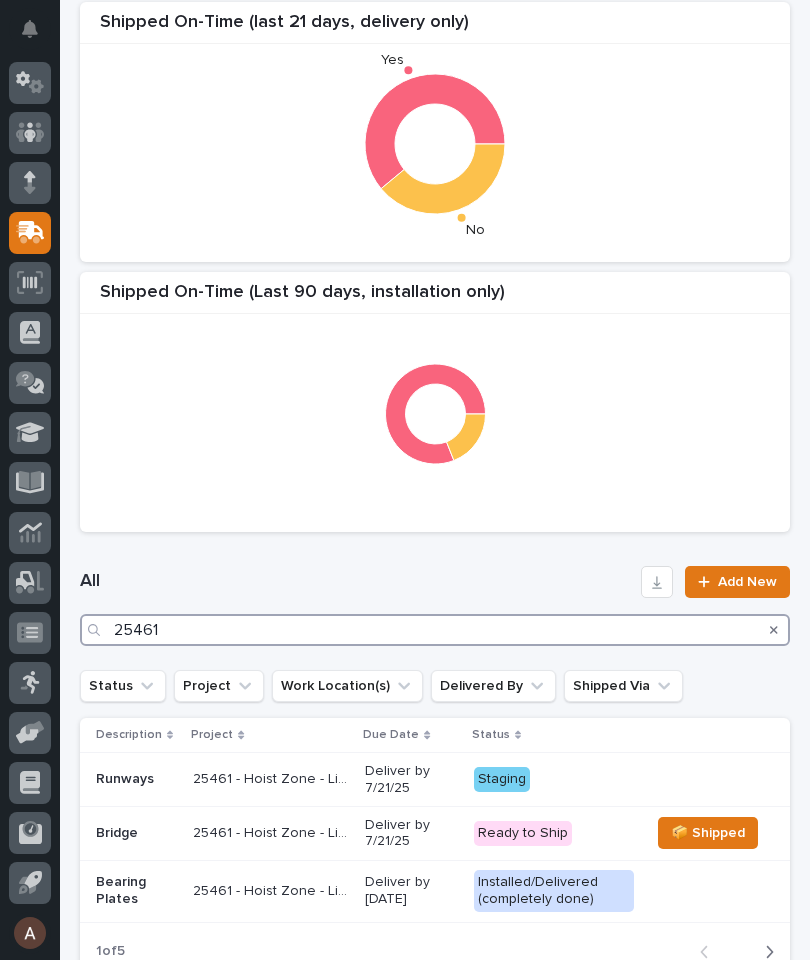 type on "25461" 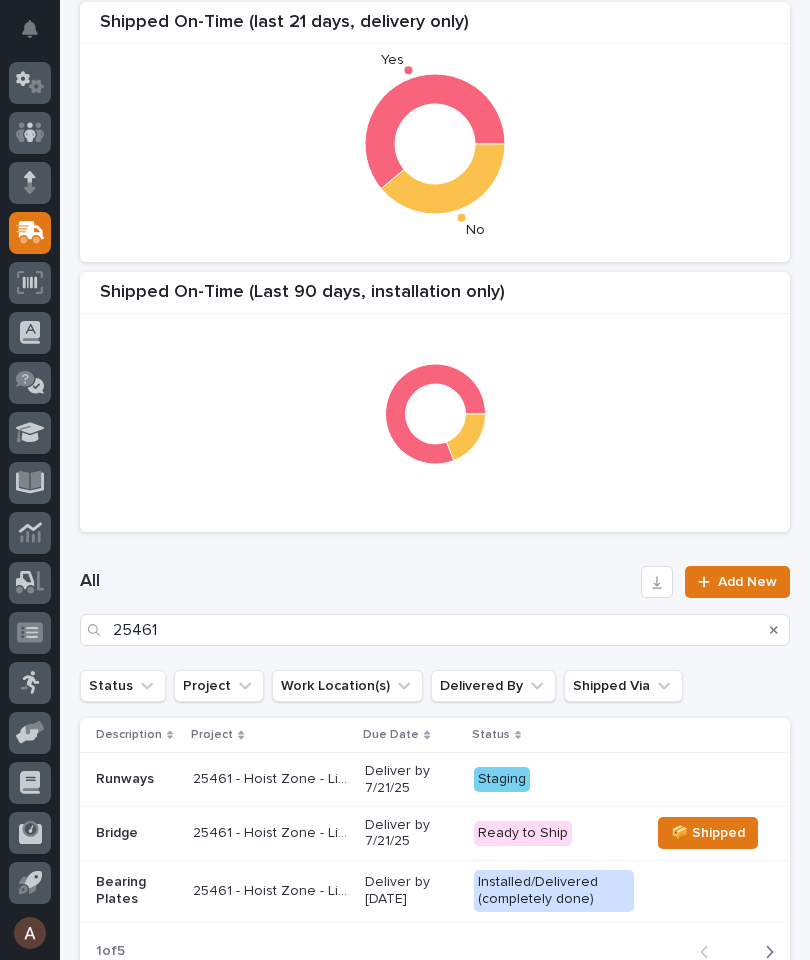 click on "Shipped On-Time (last 21 days, delivery only) Yes No" at bounding box center (435, 132) 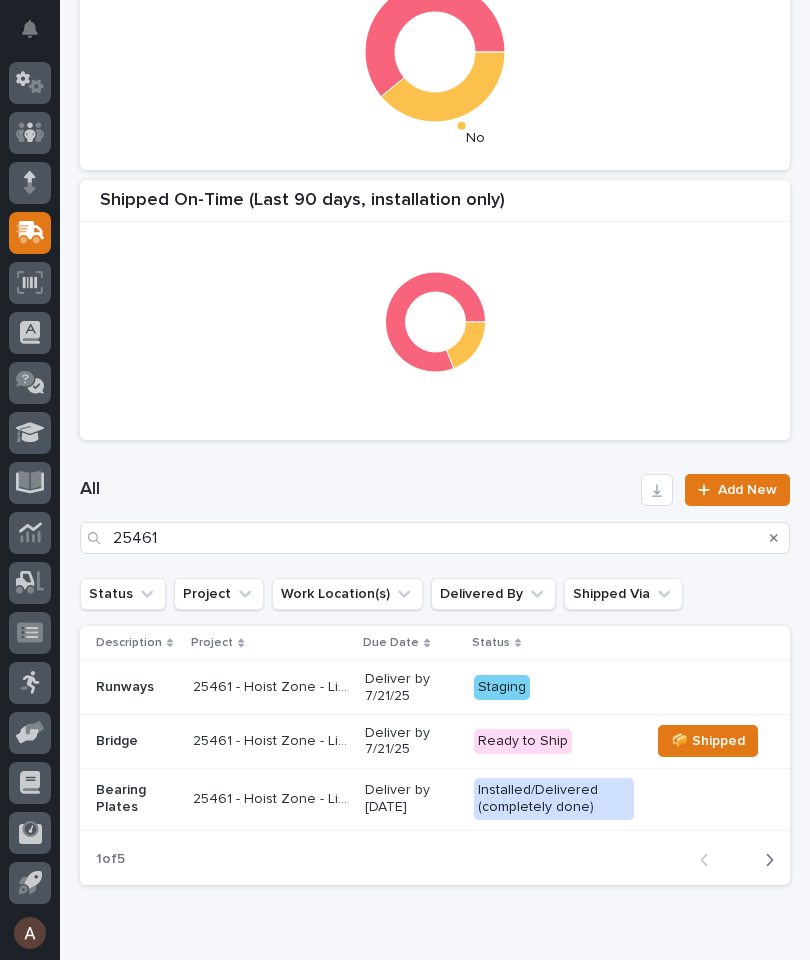 scroll, scrollTop: 523, scrollLeft: 0, axis: vertical 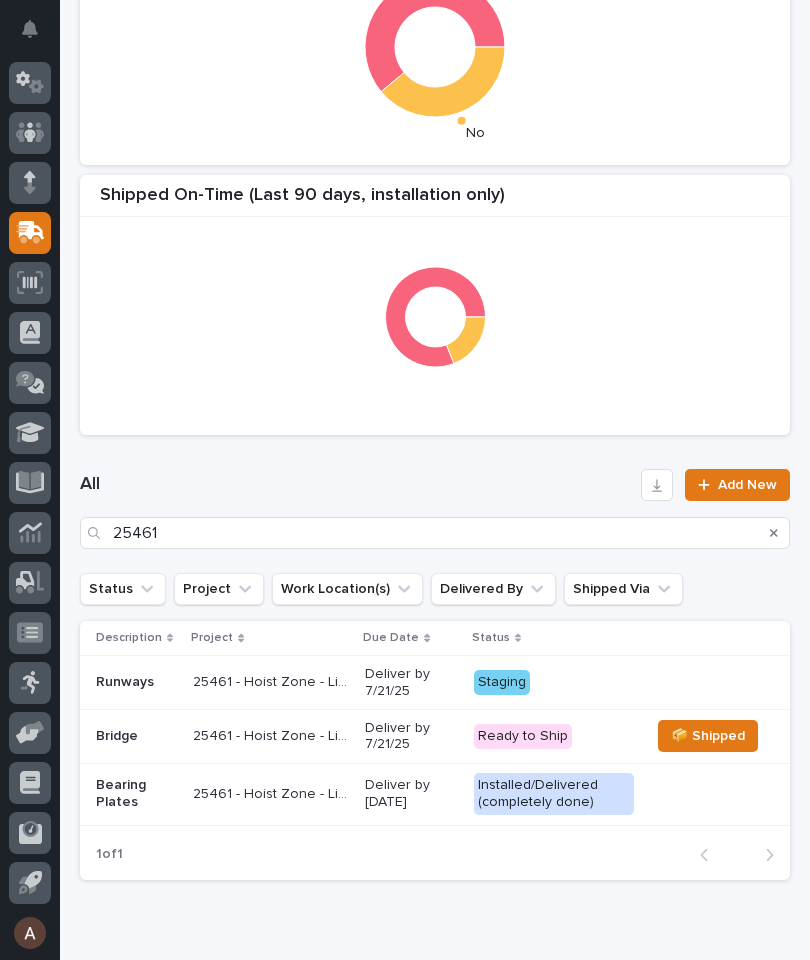 click on "Runways" at bounding box center [136, 682] 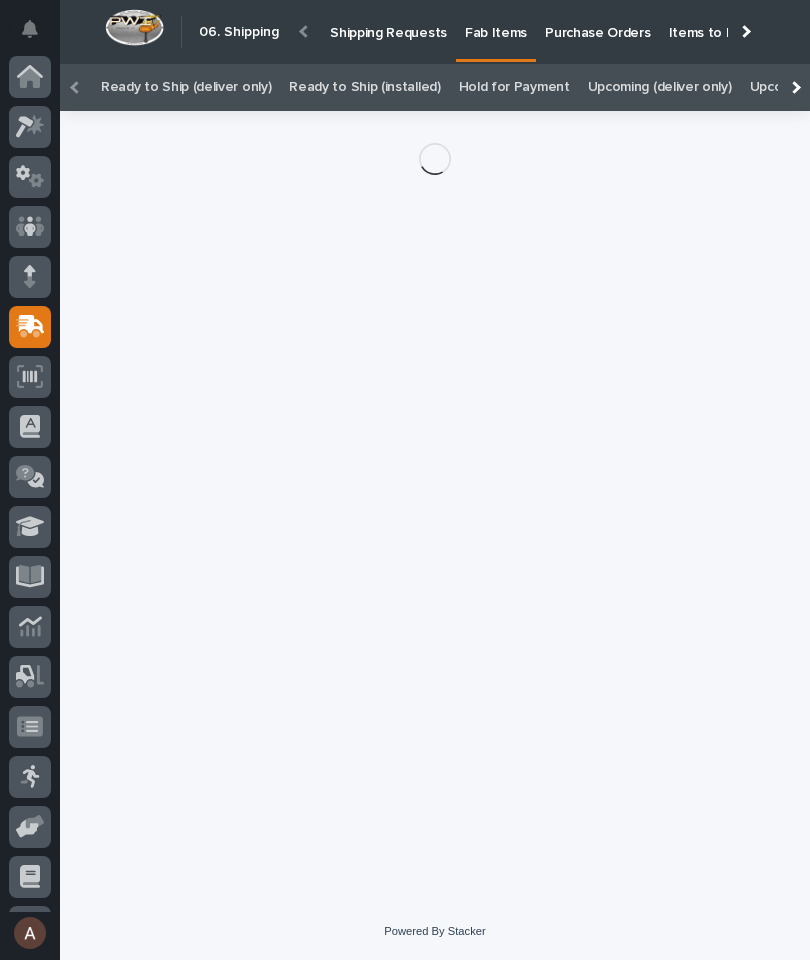 scroll, scrollTop: 21, scrollLeft: 0, axis: vertical 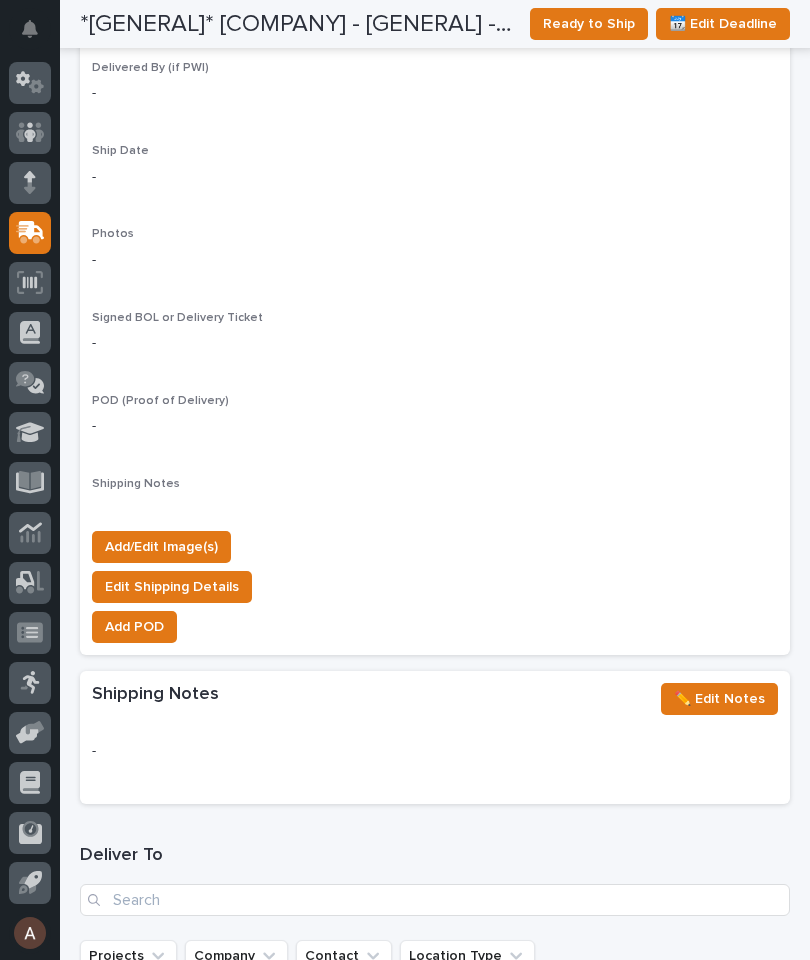 click on "Add/Edit Image(s)" at bounding box center (161, 547) 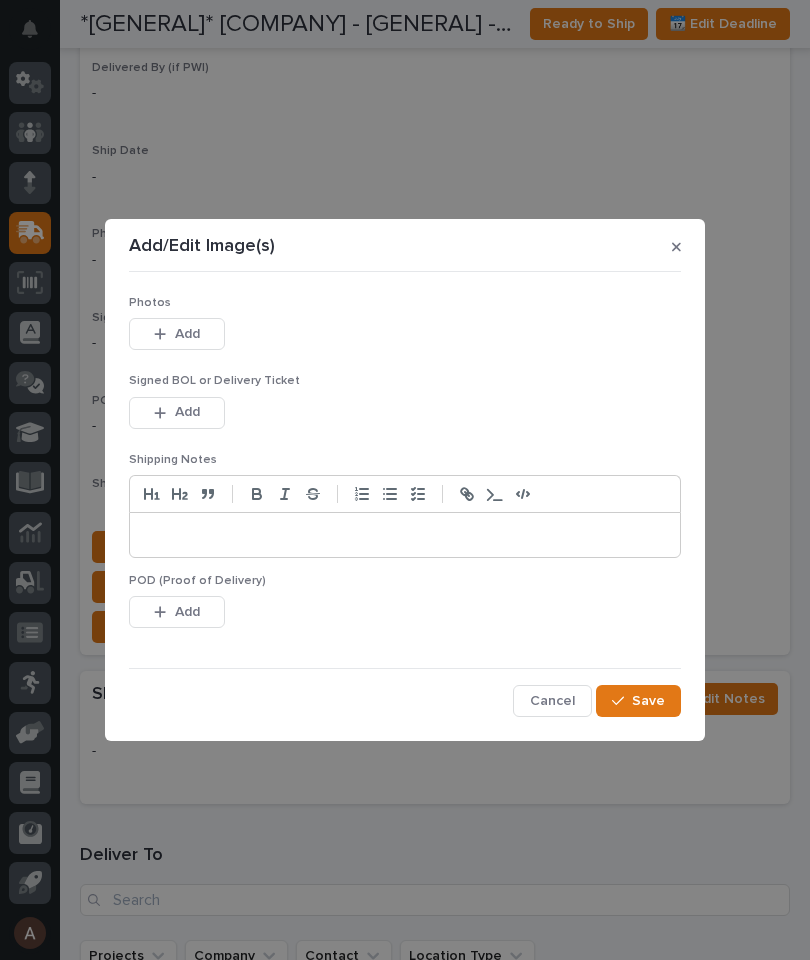 click on "Add" at bounding box center [177, 334] 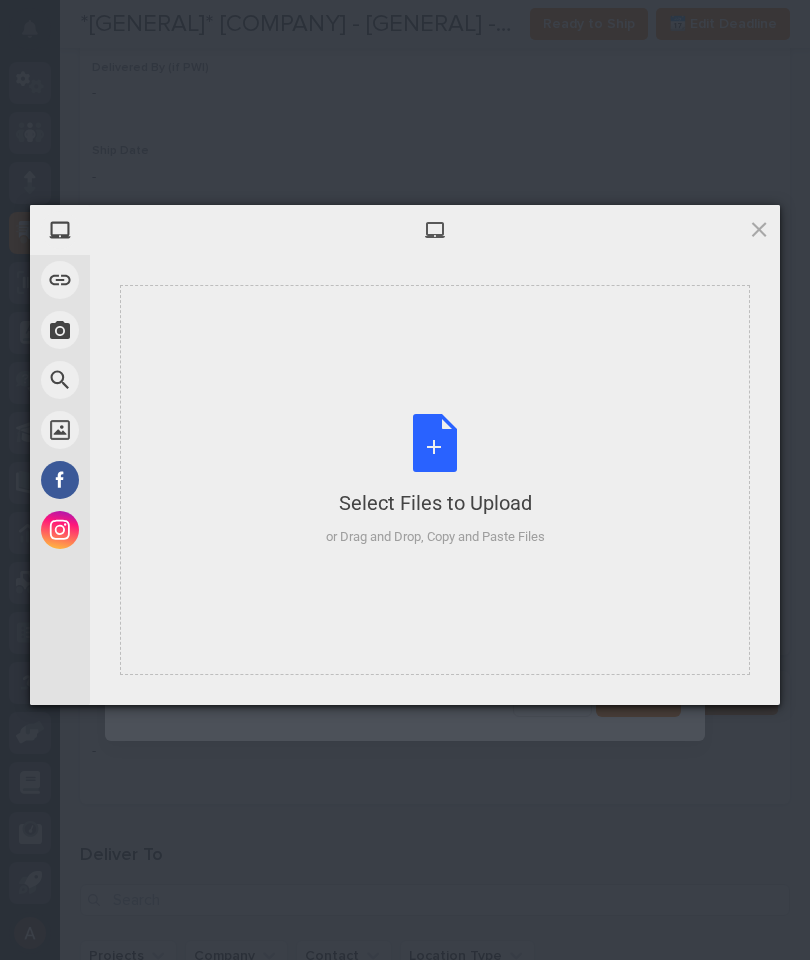 click on "Select Files to Upload
or Drag and Drop, Copy and Paste Files" at bounding box center (435, 480) 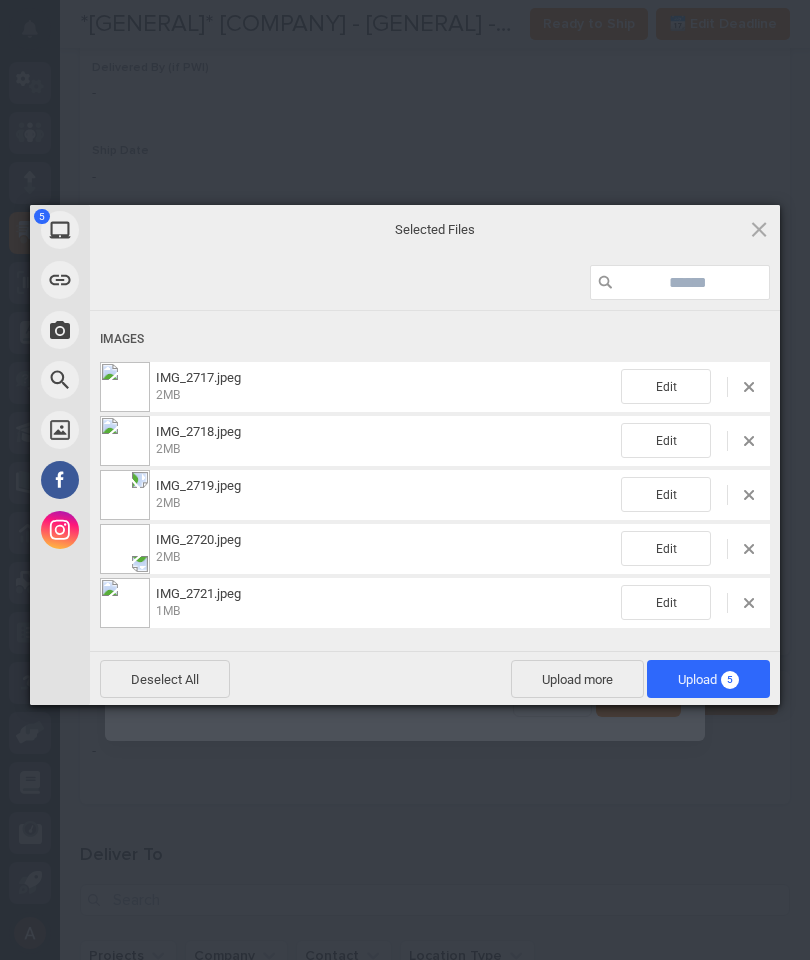click on "5" at bounding box center [730, 680] 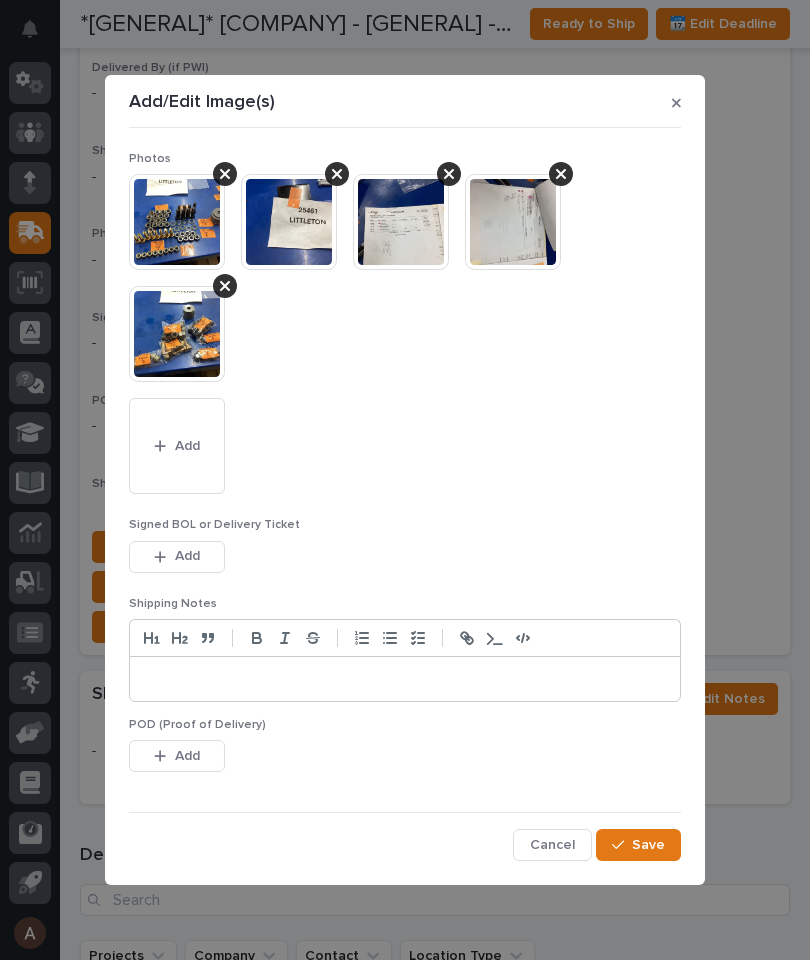 click on "Save" at bounding box center [648, 845] 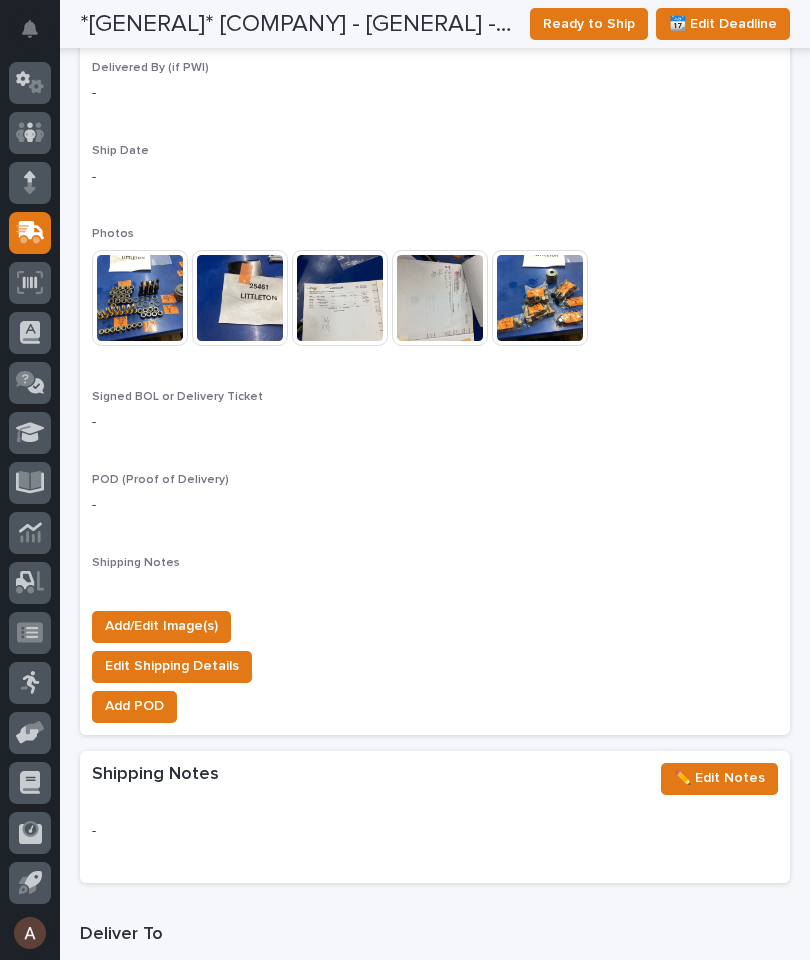 click on "Ready to Ship" at bounding box center [589, 24] 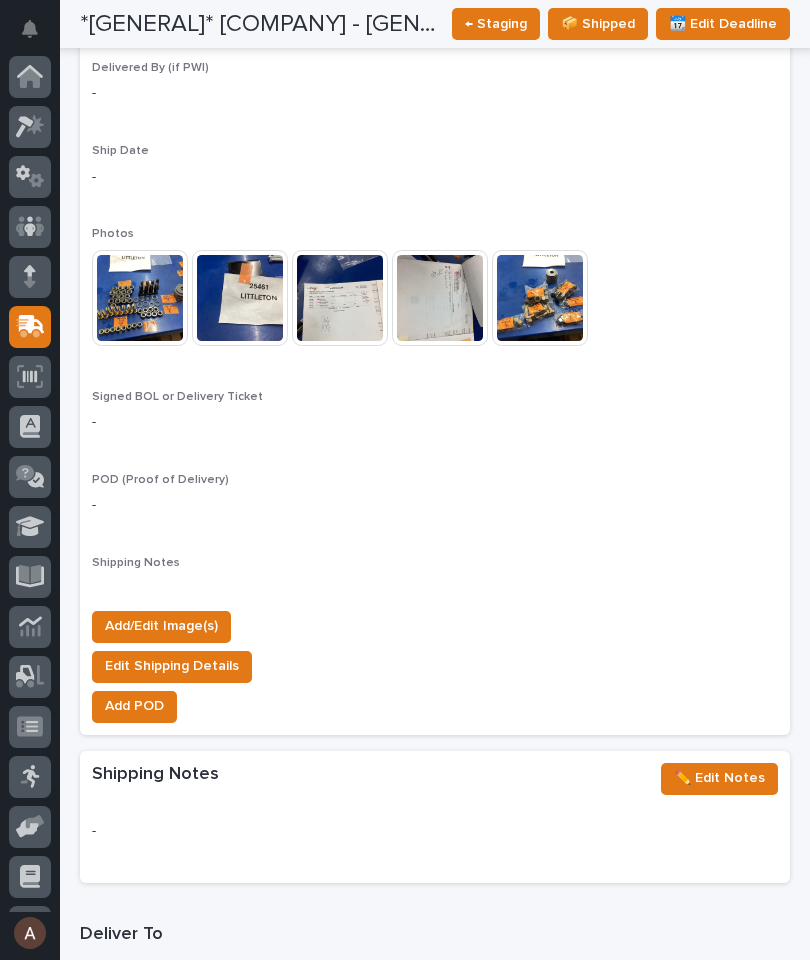 scroll, scrollTop: 0, scrollLeft: 0, axis: both 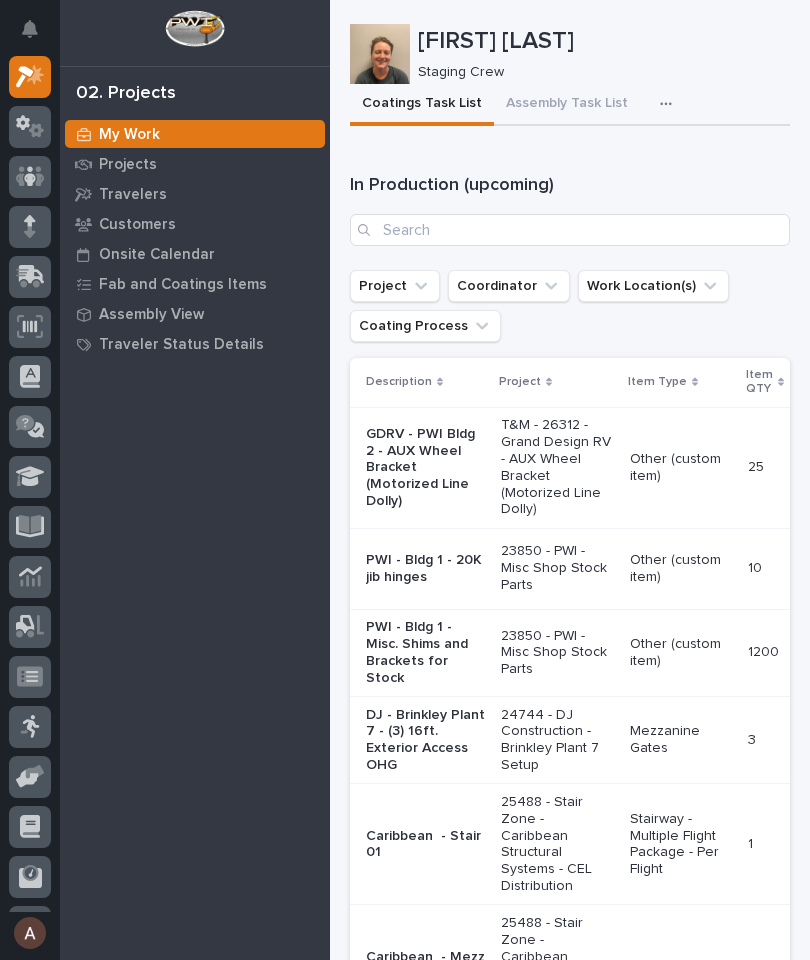 click on "Travelers" at bounding box center (133, 195) 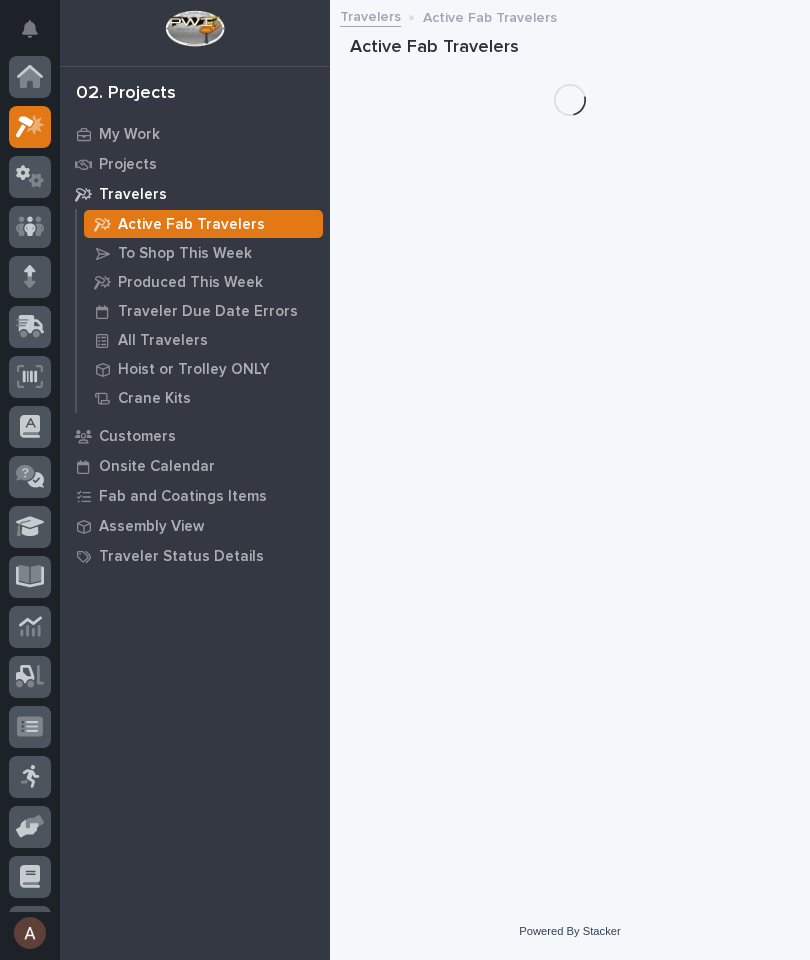 scroll, scrollTop: 50, scrollLeft: 0, axis: vertical 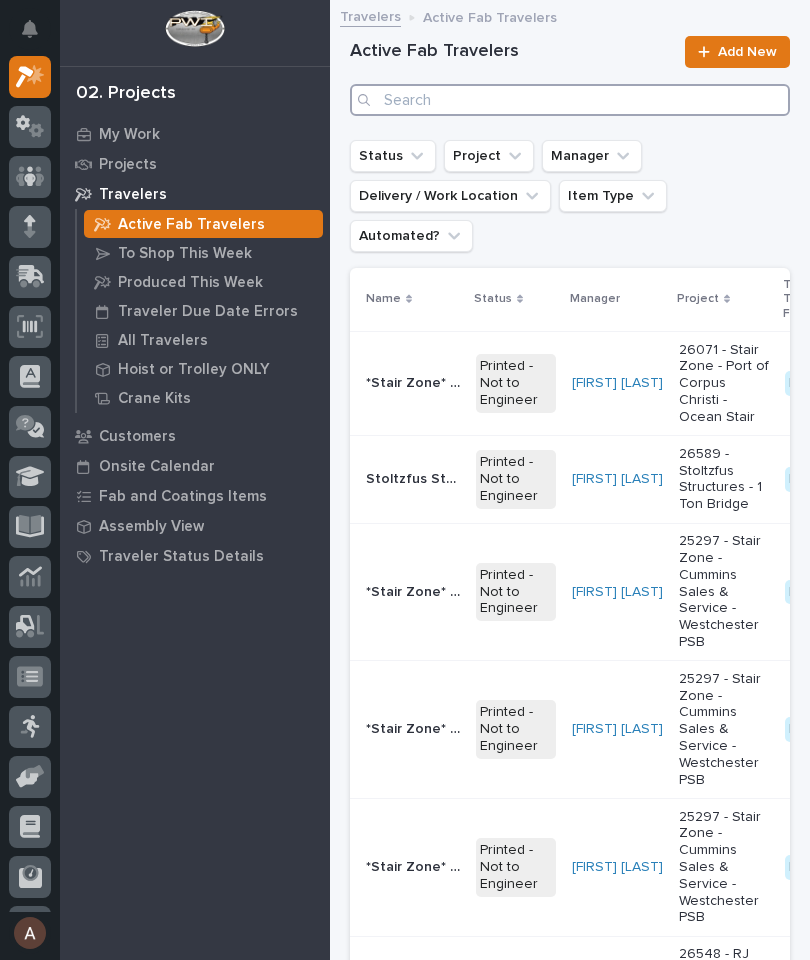 click at bounding box center [570, 100] 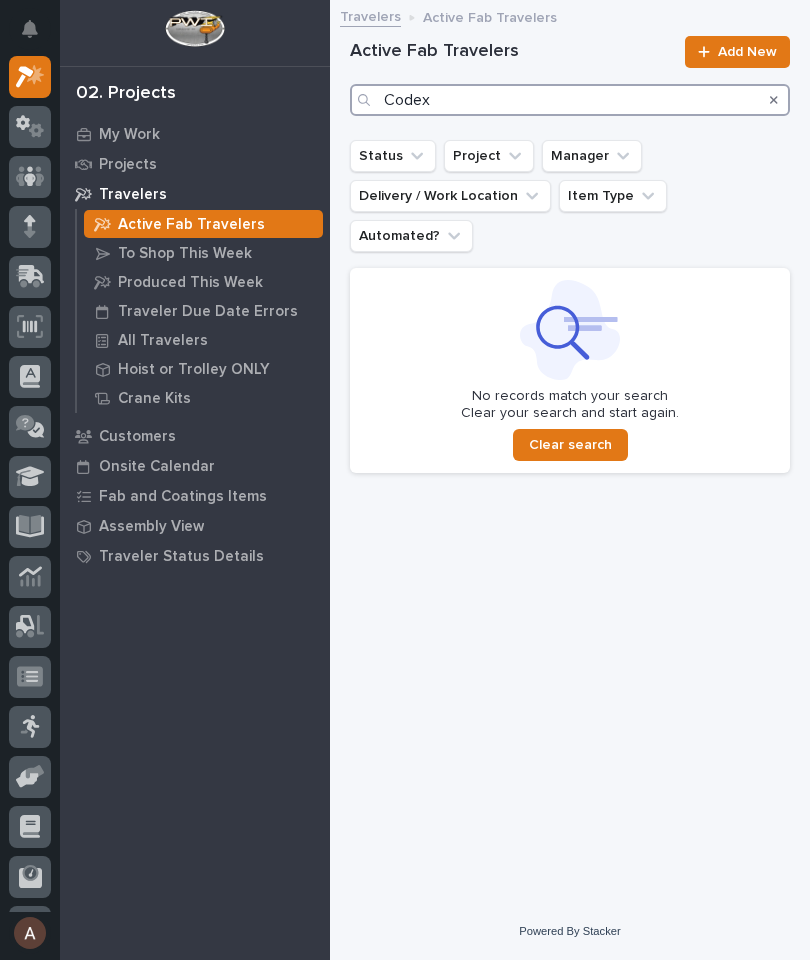 type on "Codex" 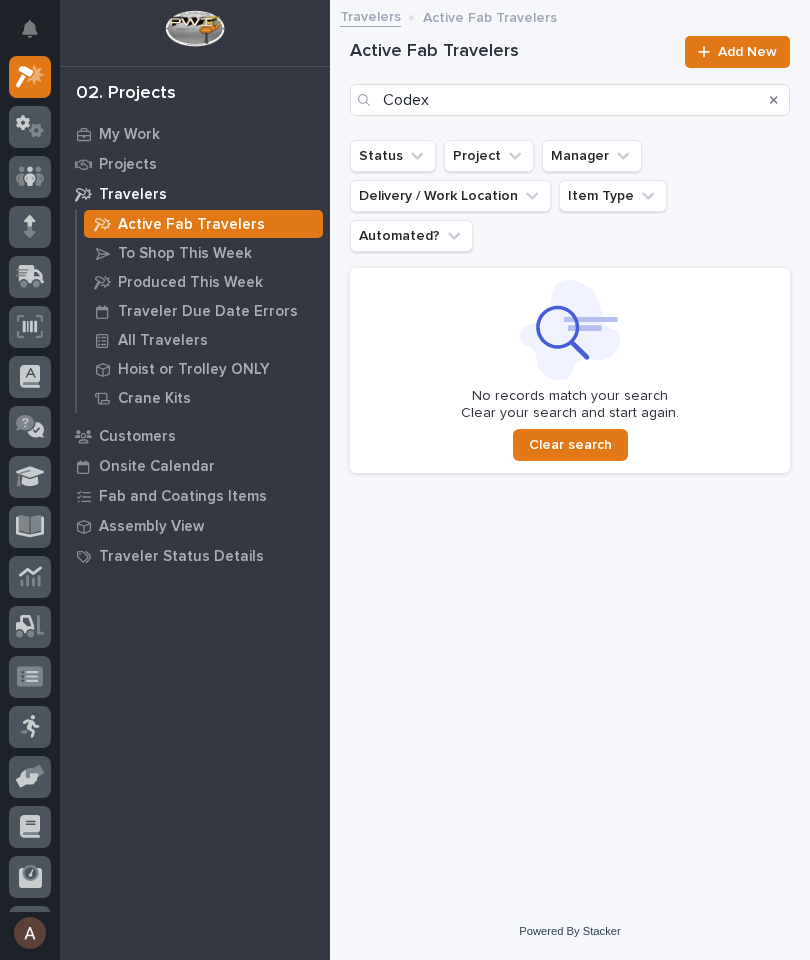 click at bounding box center [774, 100] 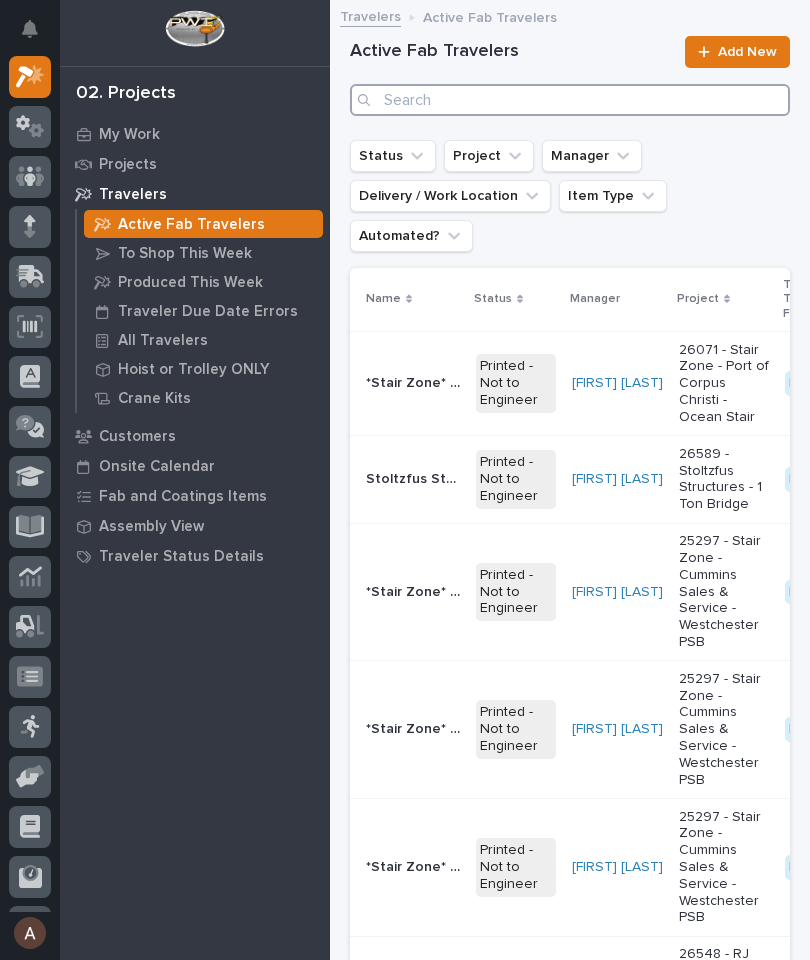 click at bounding box center [570, 100] 